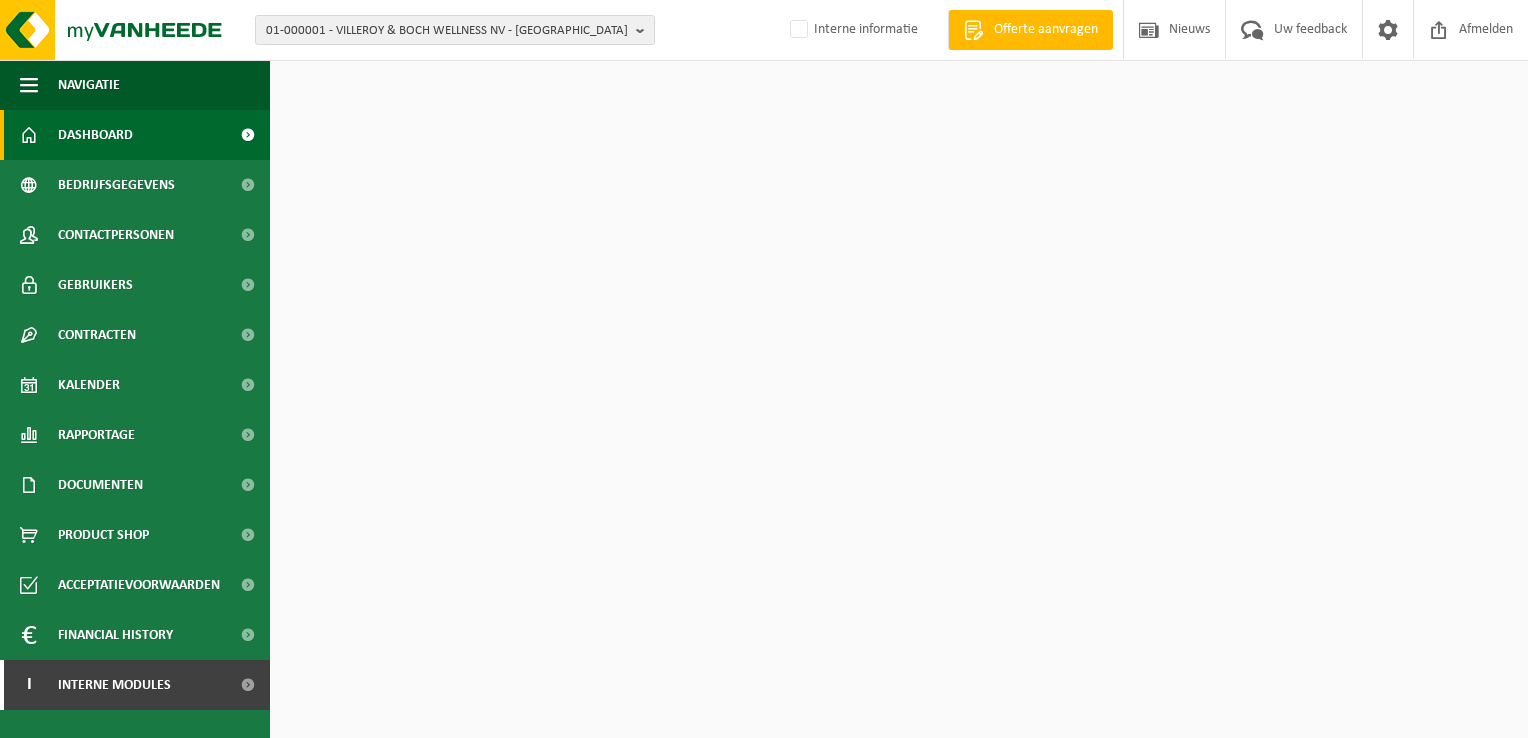 scroll, scrollTop: 0, scrollLeft: 0, axis: both 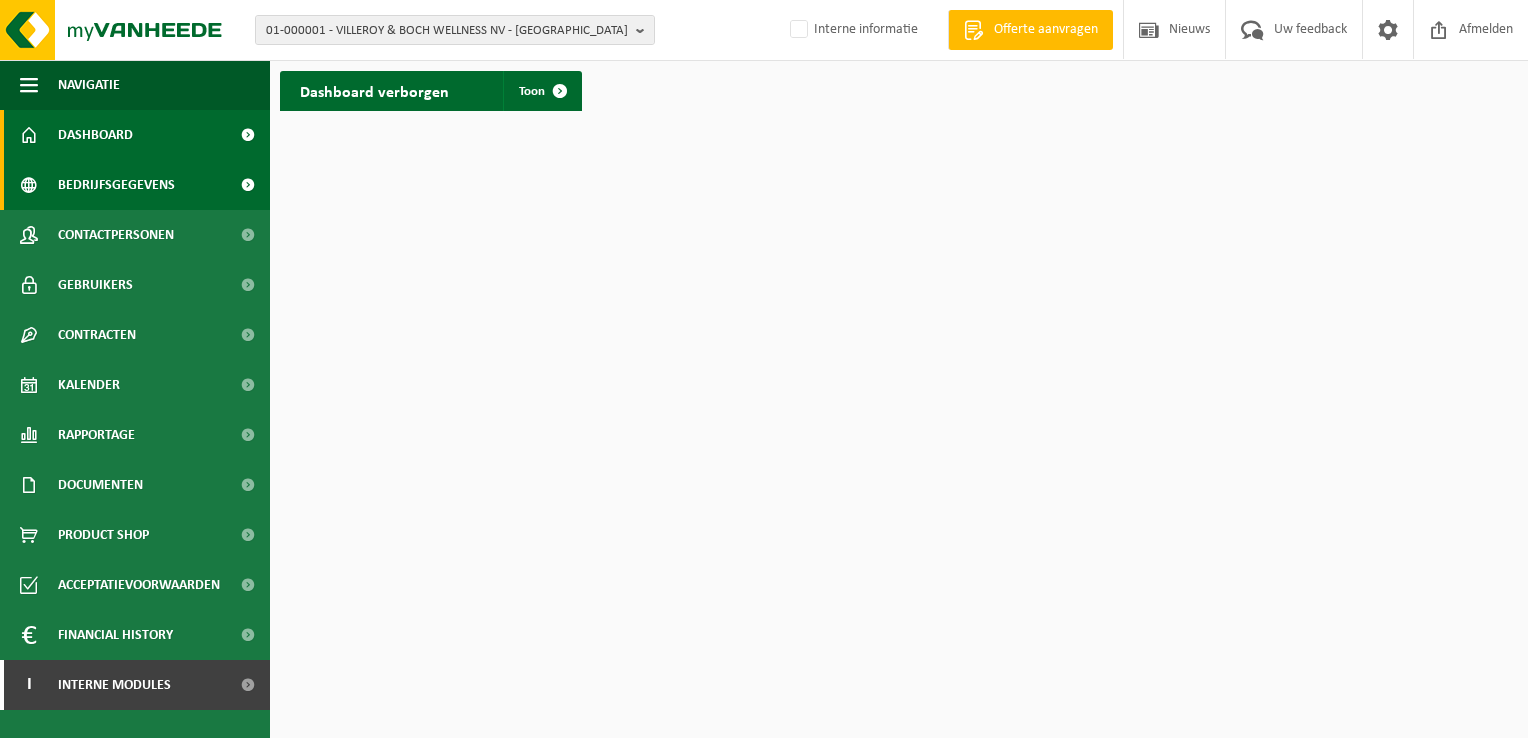 click on "Bedrijfsgegevens" at bounding box center (116, 185) 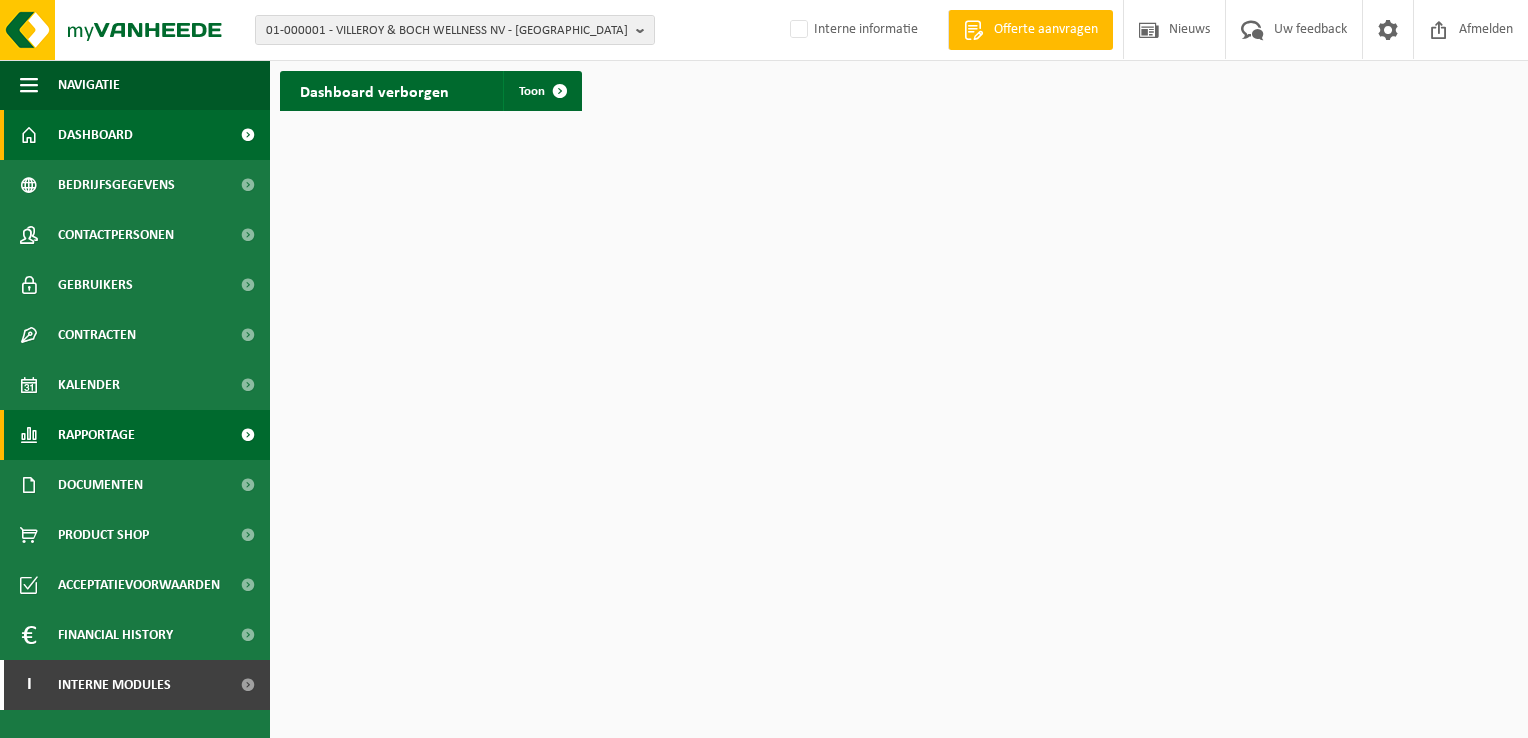 click on "Rapportage" at bounding box center (96, 435) 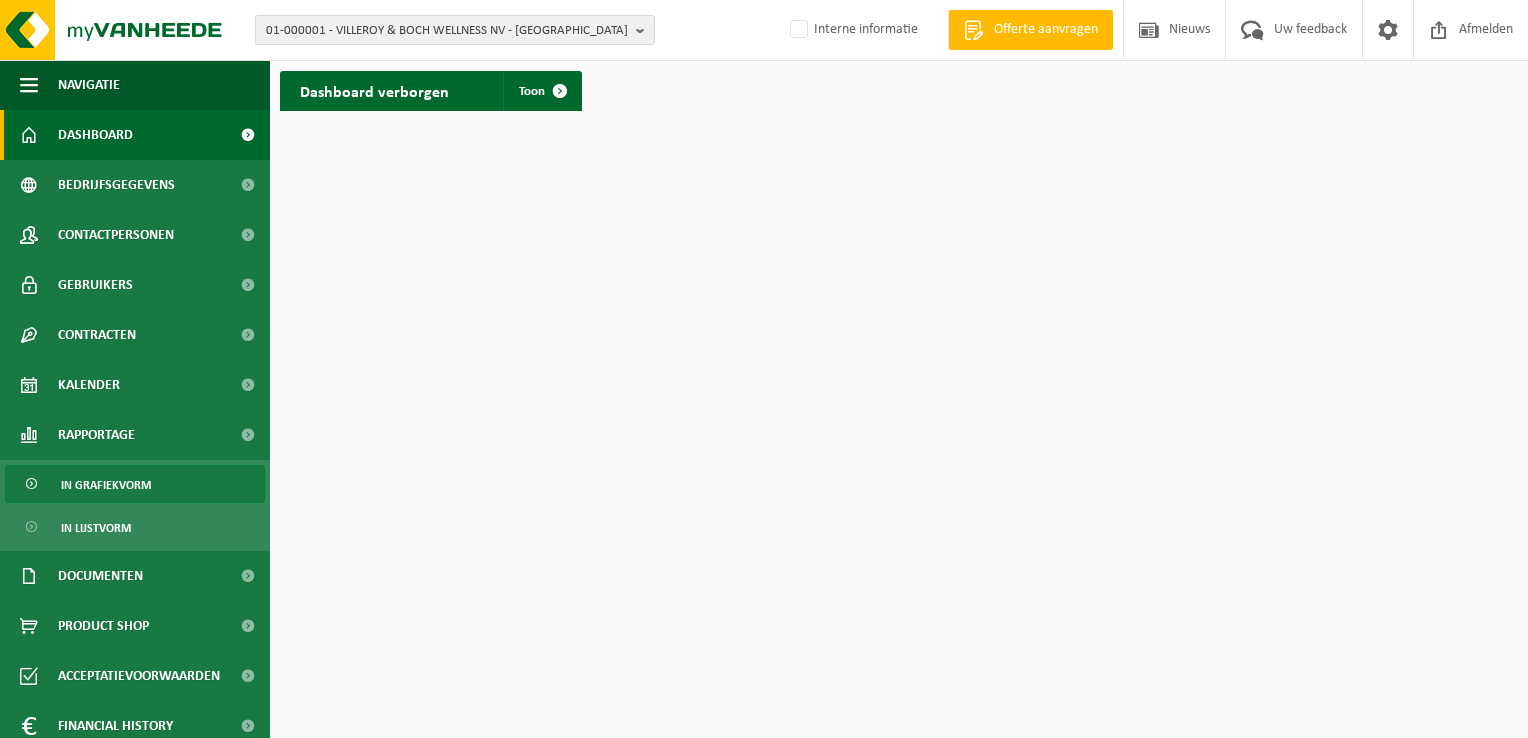 click on "In grafiekvorm" at bounding box center (106, 485) 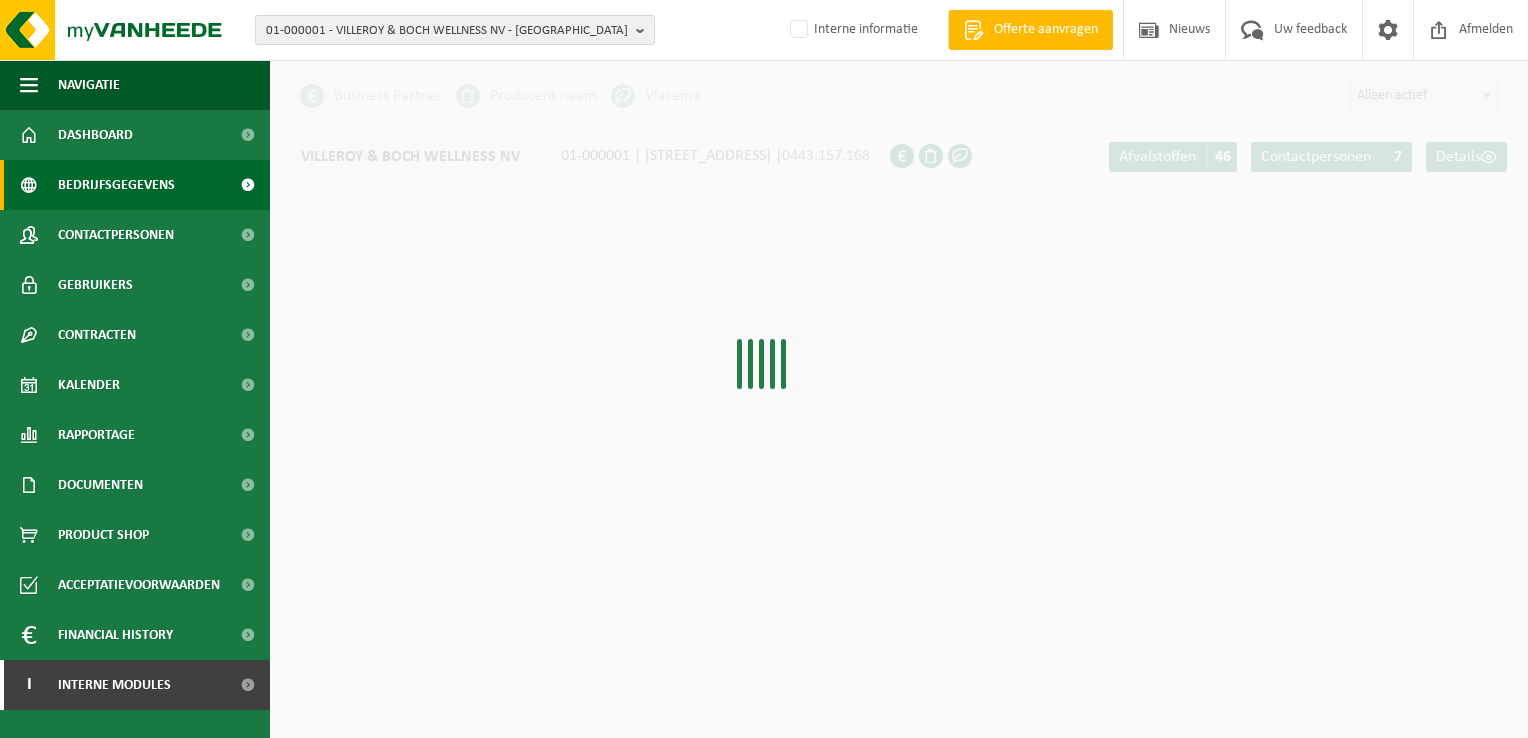 scroll, scrollTop: 0, scrollLeft: 0, axis: both 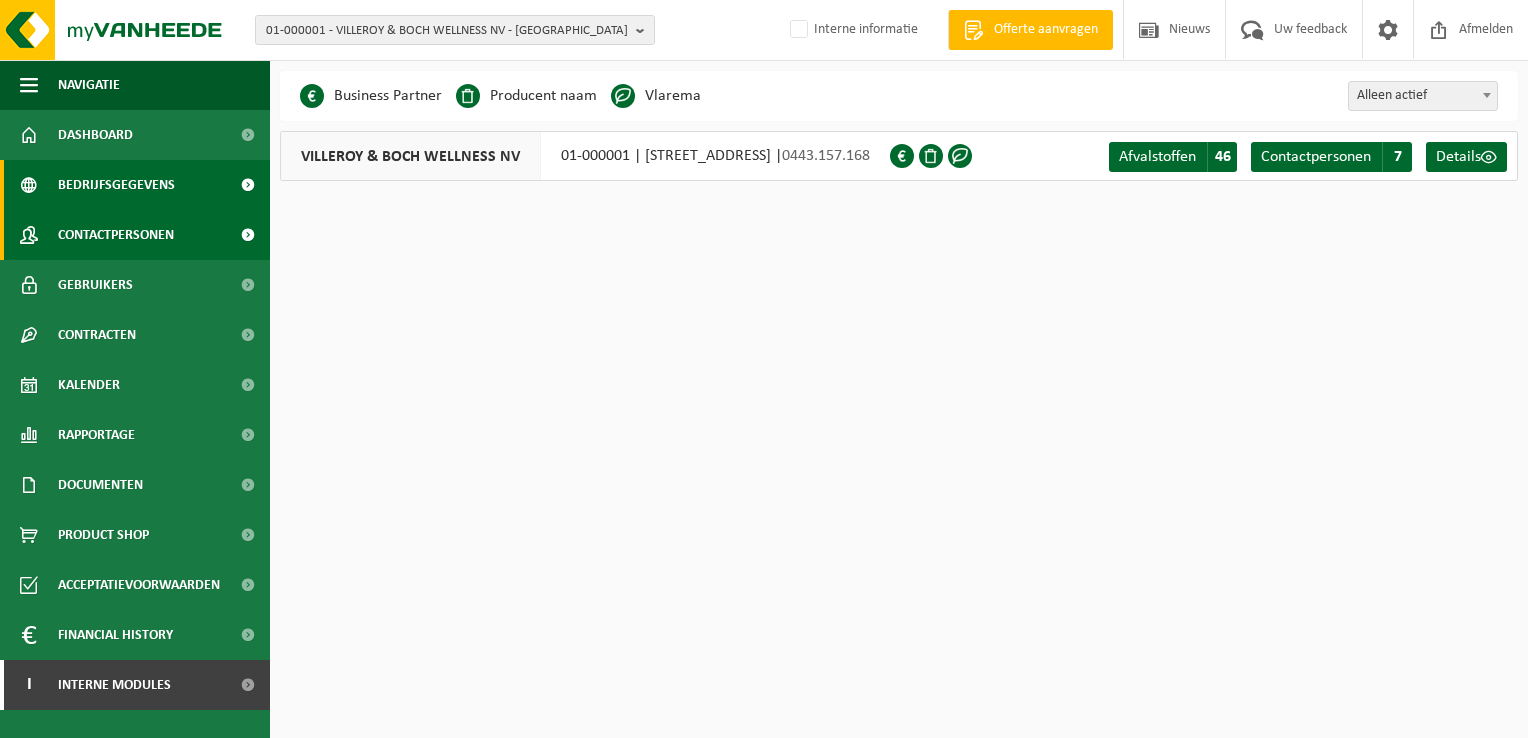 click on "Contactpersonen" at bounding box center [116, 235] 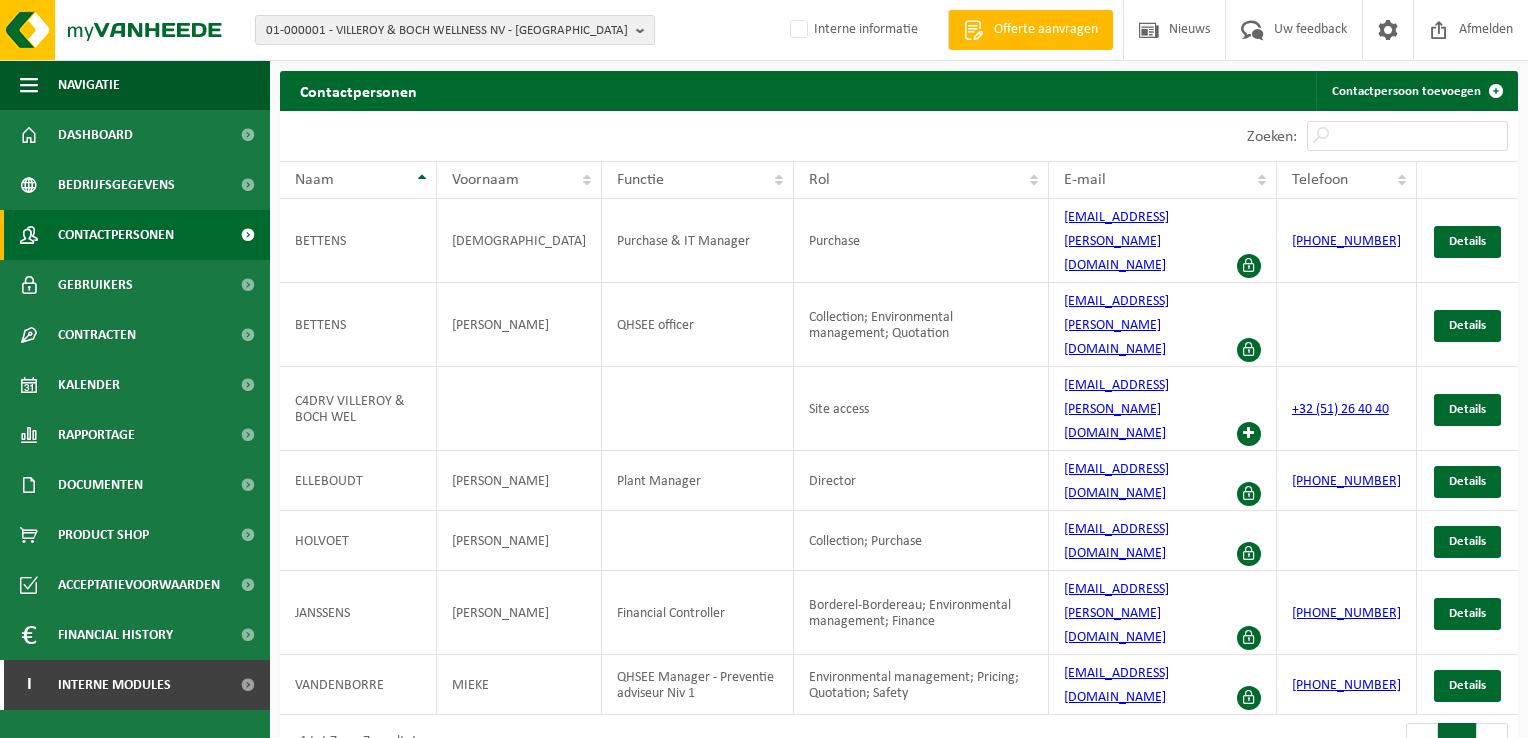 scroll, scrollTop: 0, scrollLeft: 0, axis: both 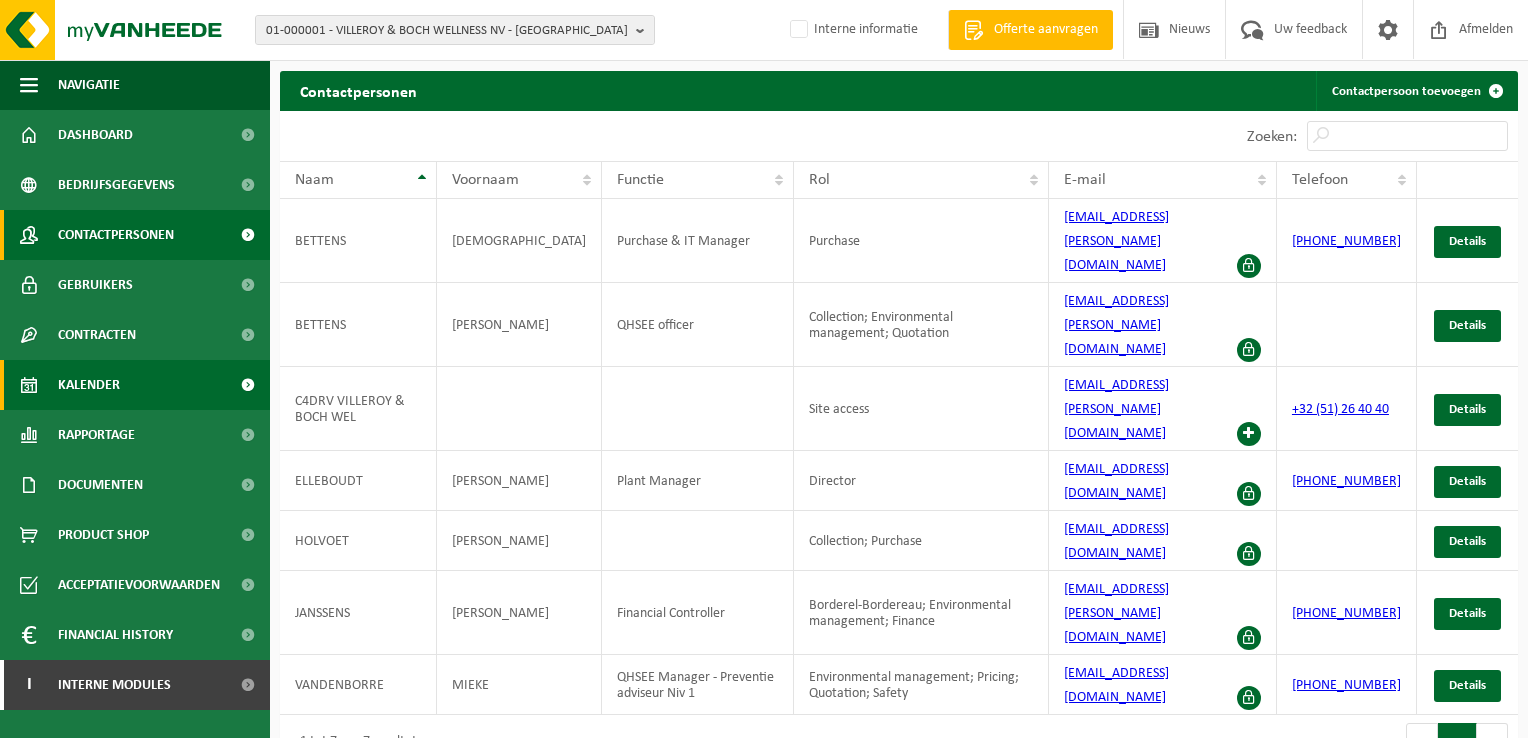 click on "Kalender" at bounding box center (89, 385) 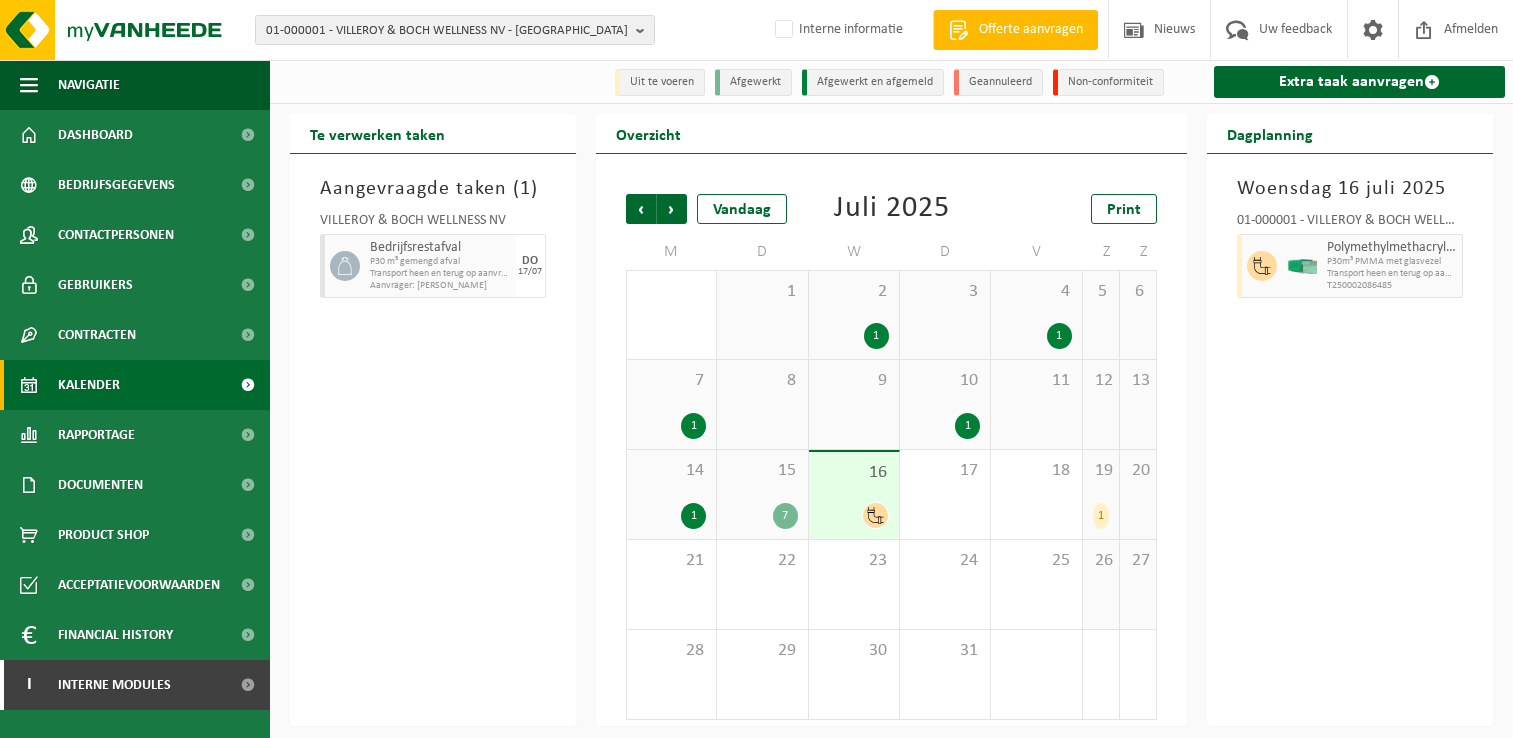 scroll, scrollTop: 0, scrollLeft: 0, axis: both 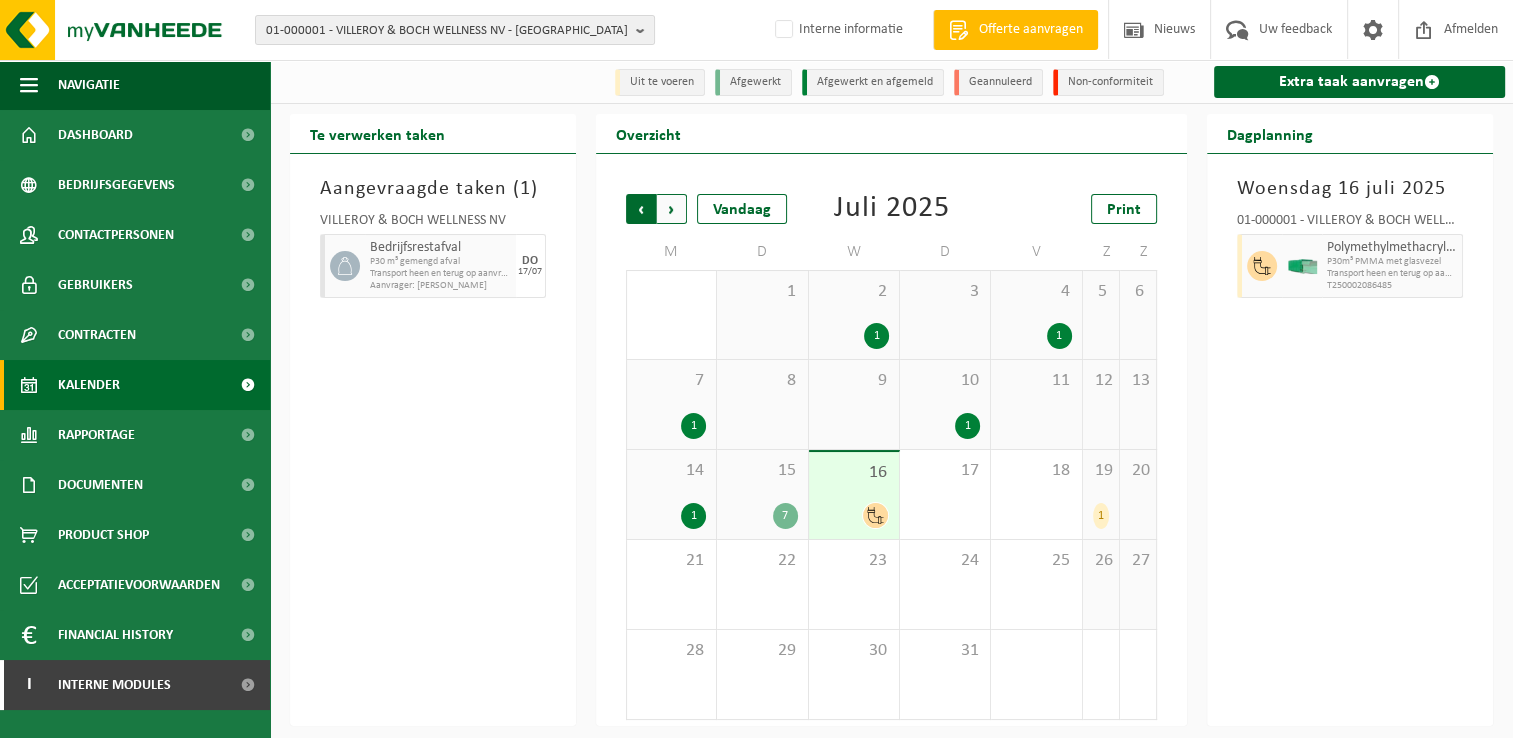 click on "Volgende" at bounding box center [672, 209] 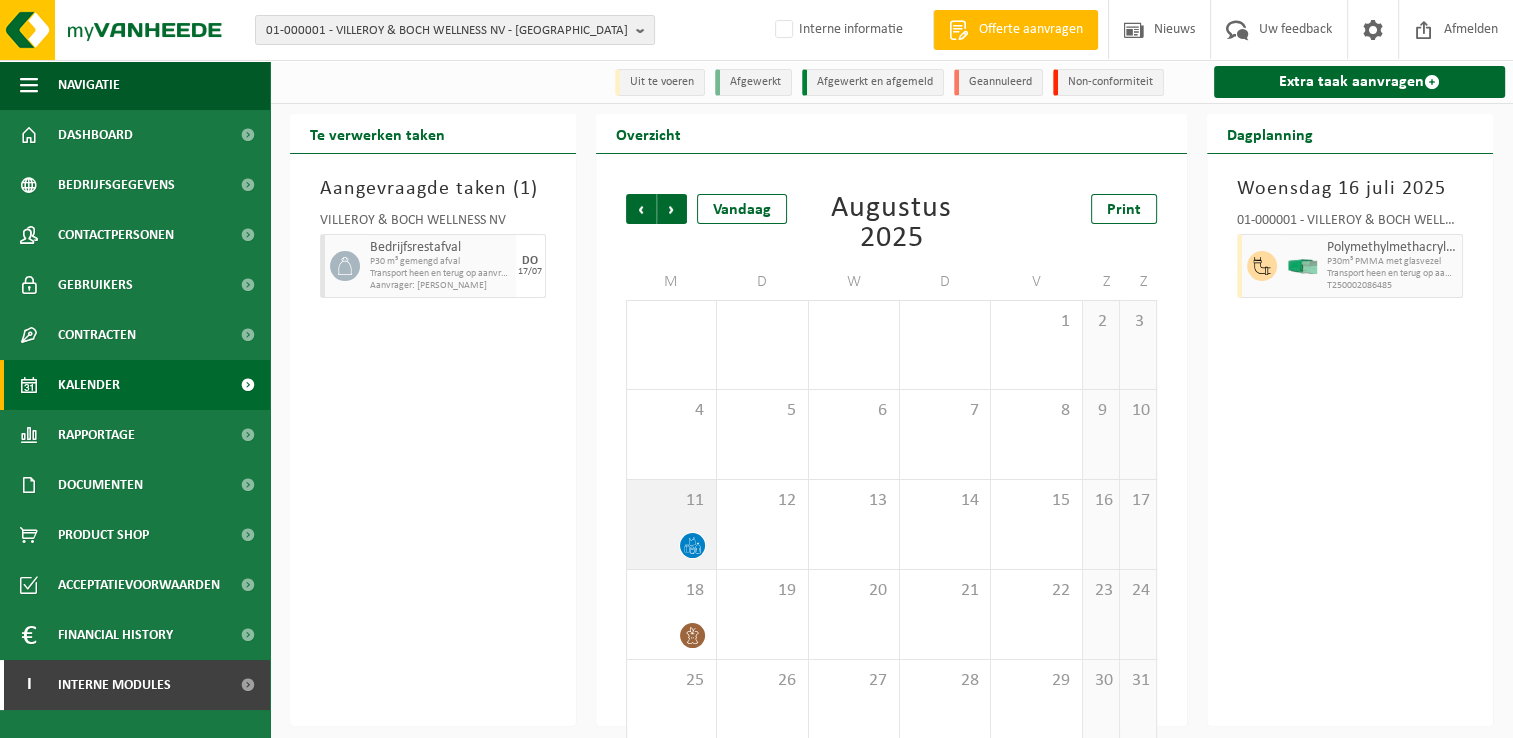 click at bounding box center (671, 545) 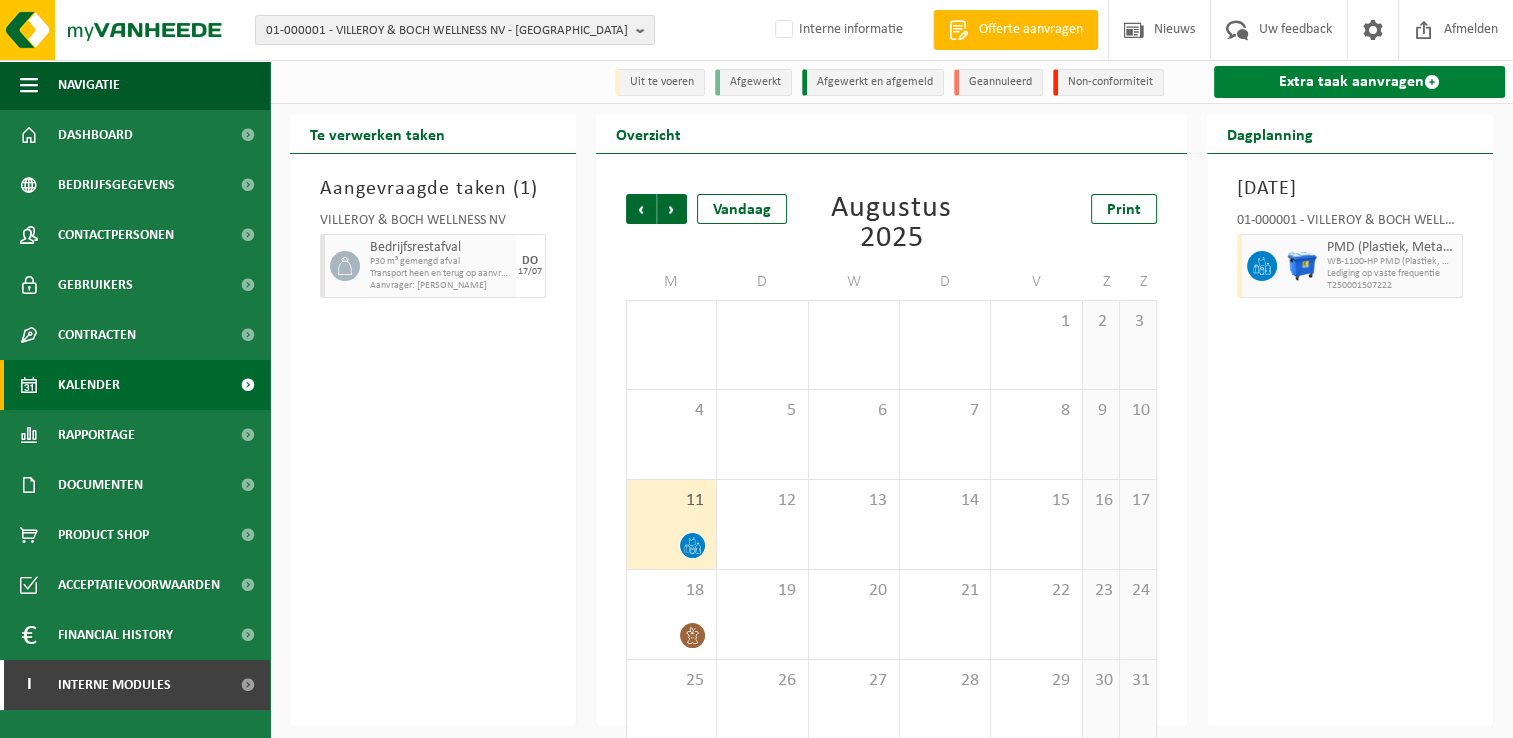 click on "Extra taak aanvragen" at bounding box center (1359, 82) 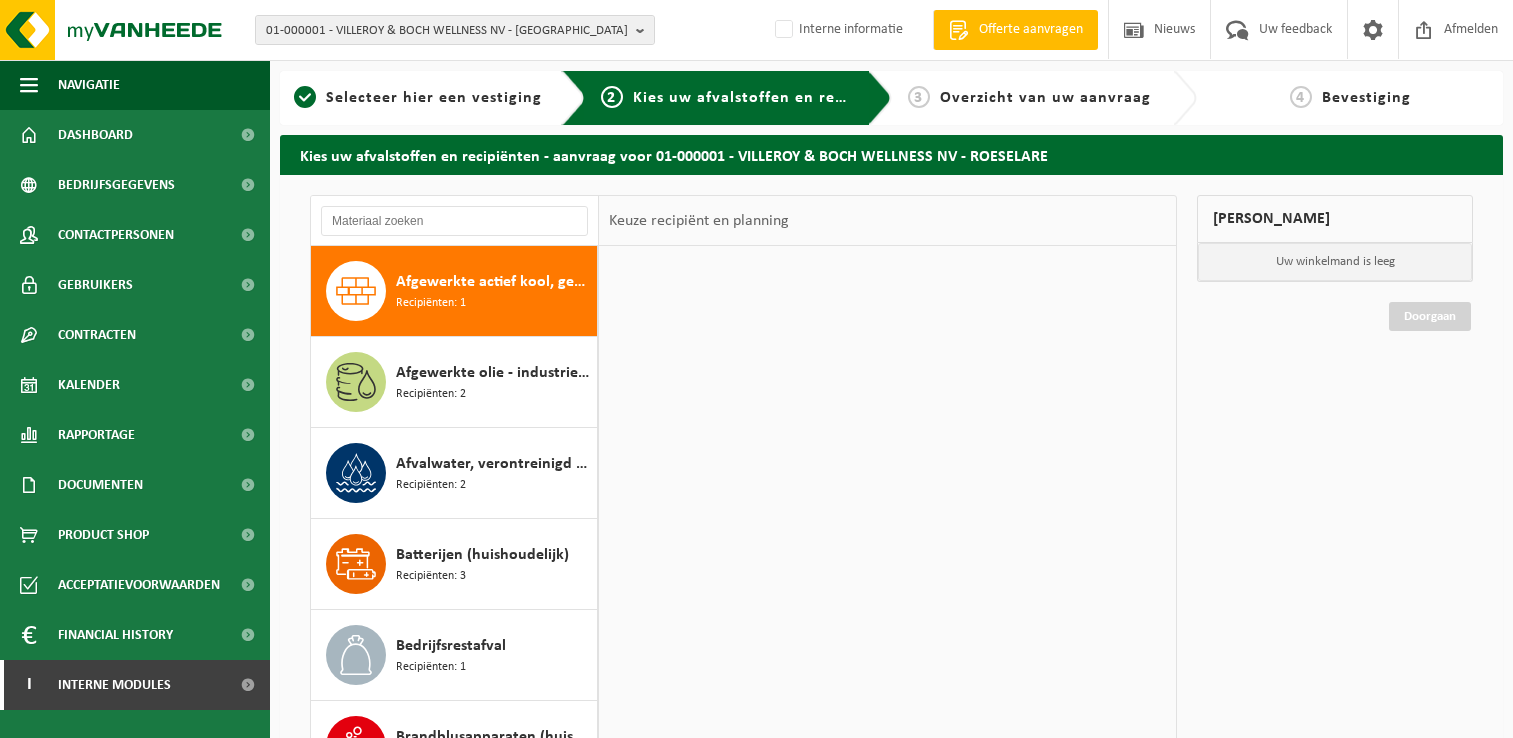 scroll, scrollTop: 0, scrollLeft: 0, axis: both 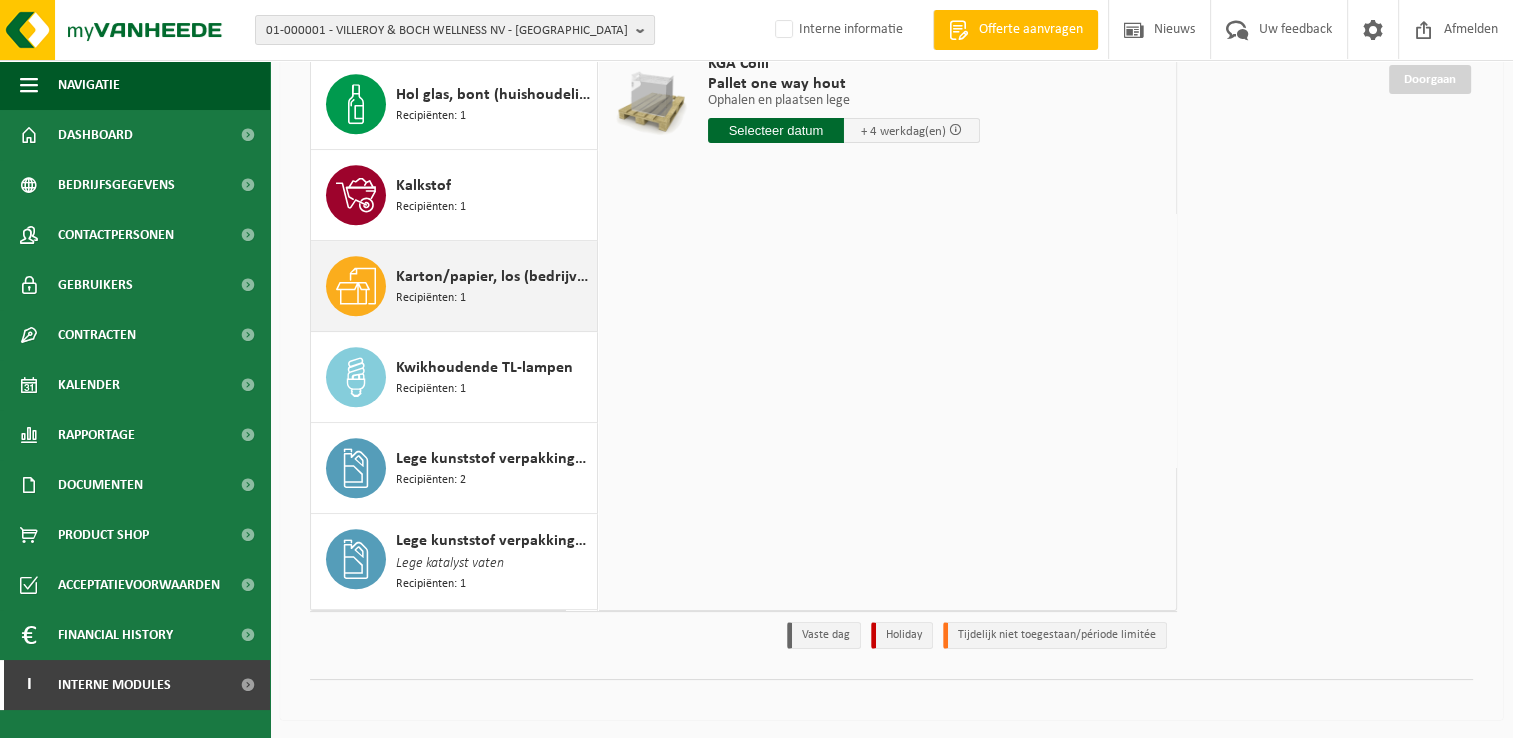 click on "Recipiënten: 1" at bounding box center [431, 298] 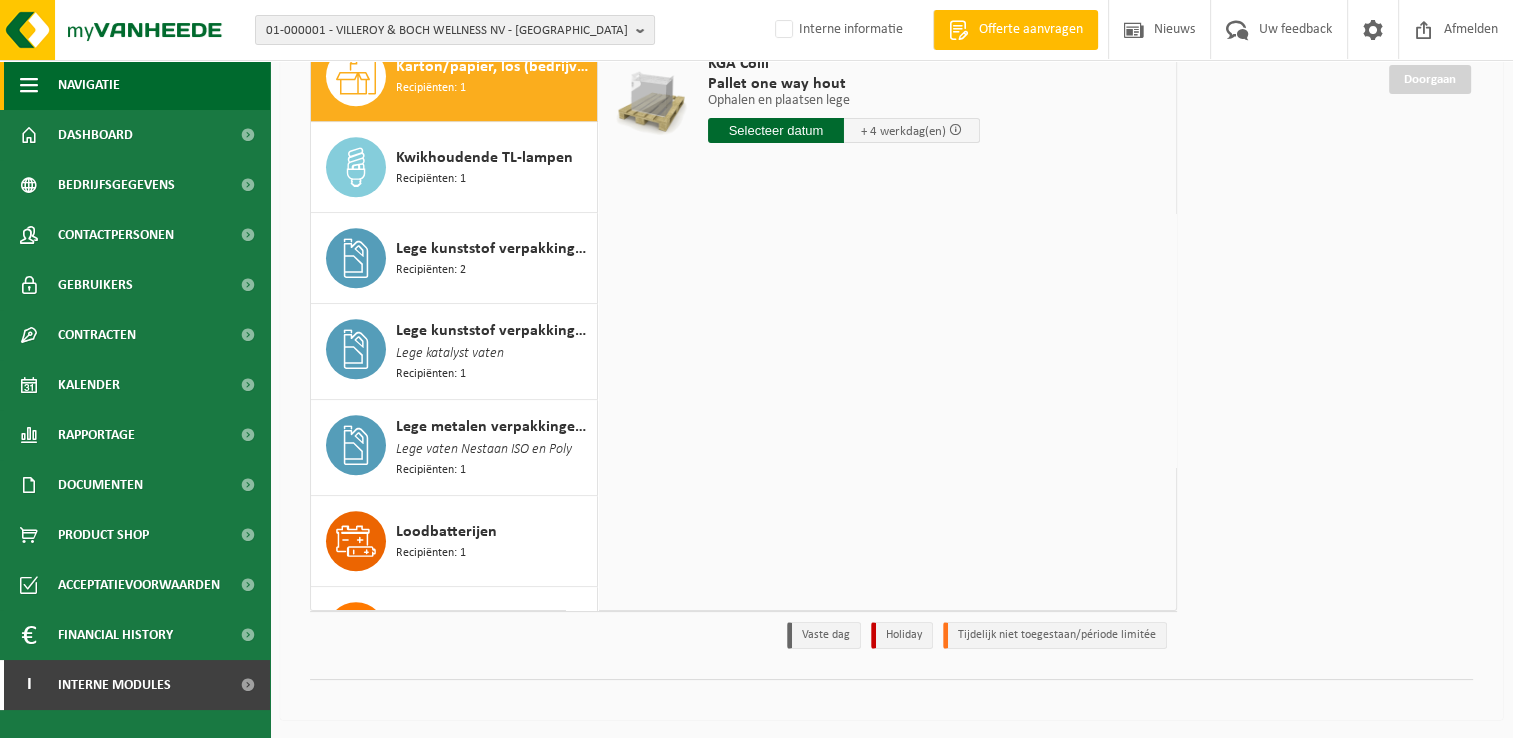scroll, scrollTop: 1362, scrollLeft: 0, axis: vertical 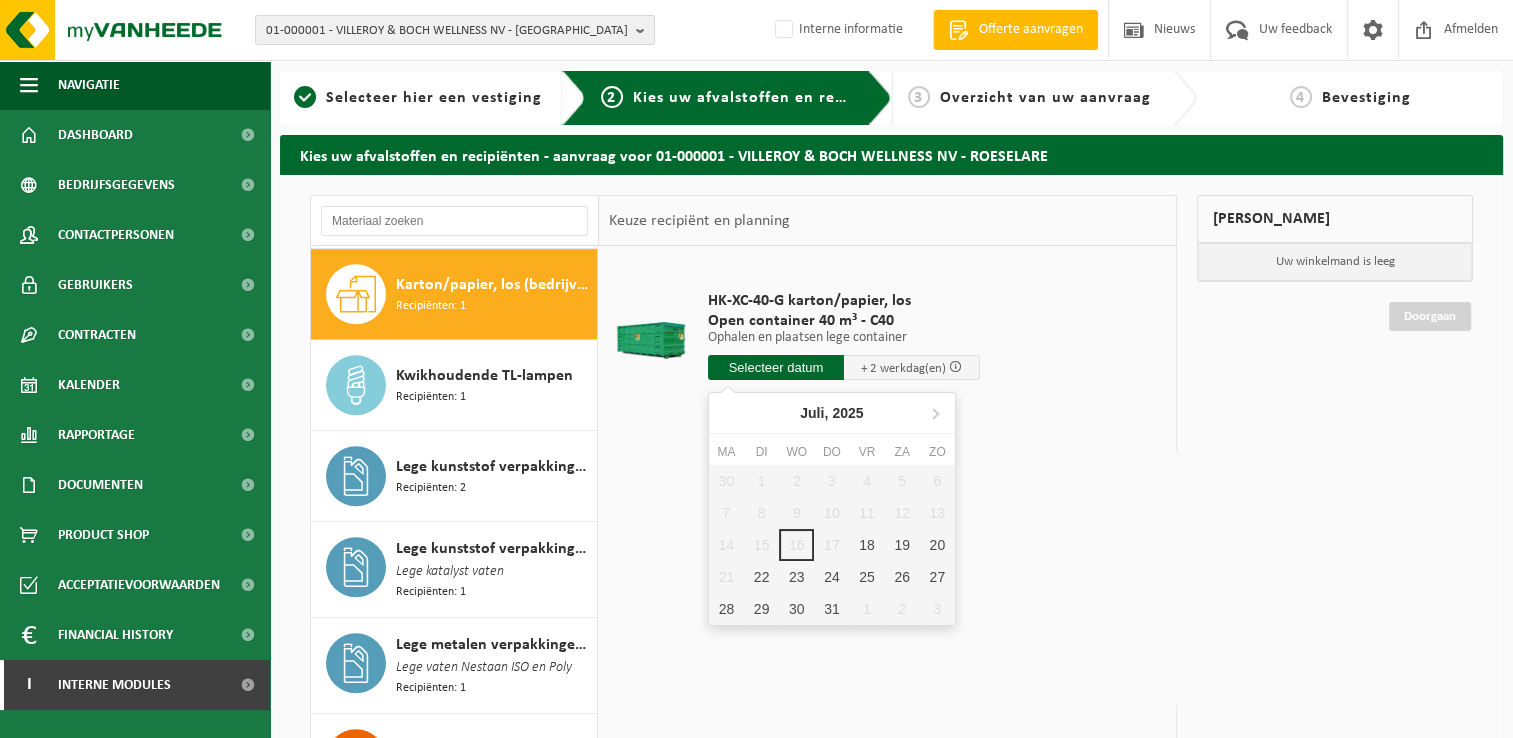 click at bounding box center [776, 367] 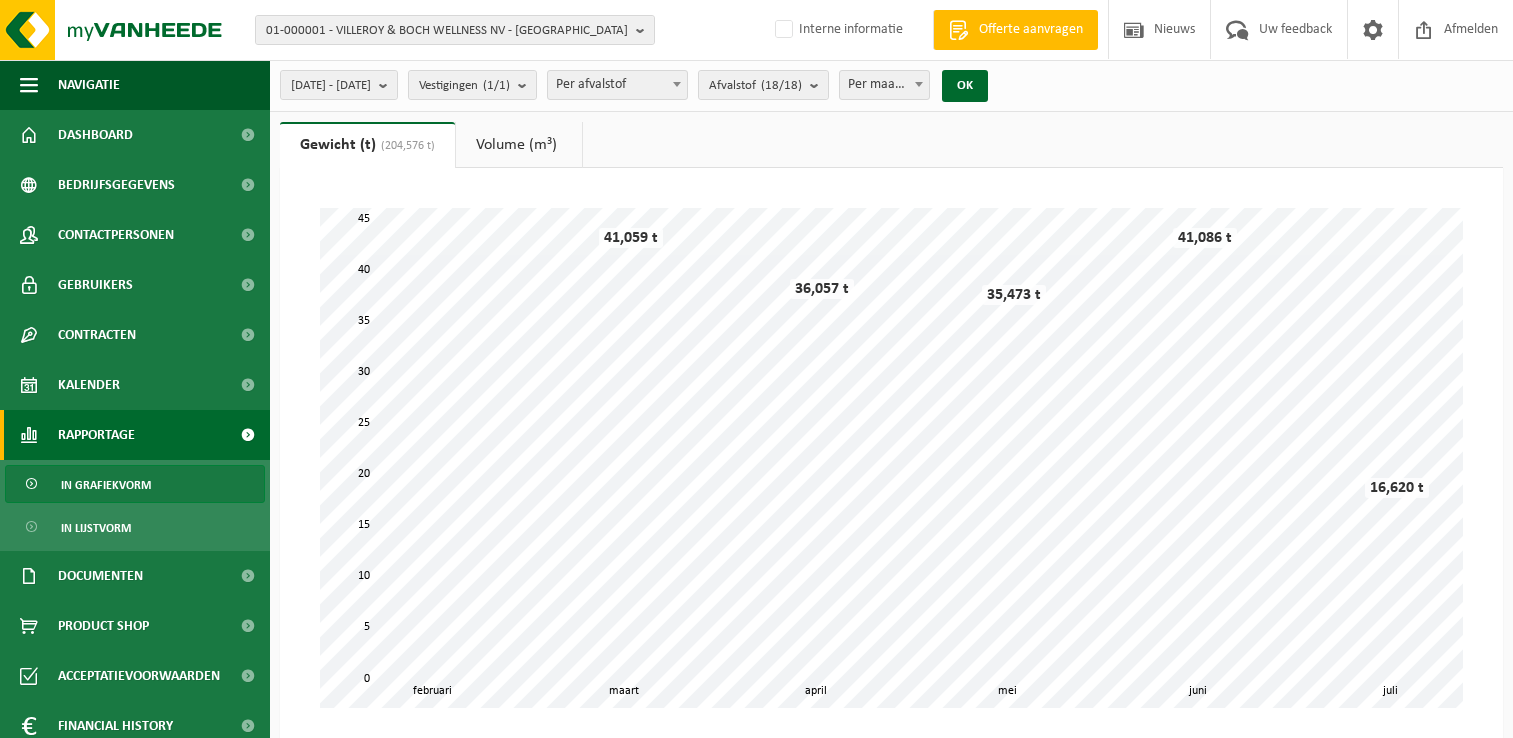 scroll, scrollTop: 0, scrollLeft: 0, axis: both 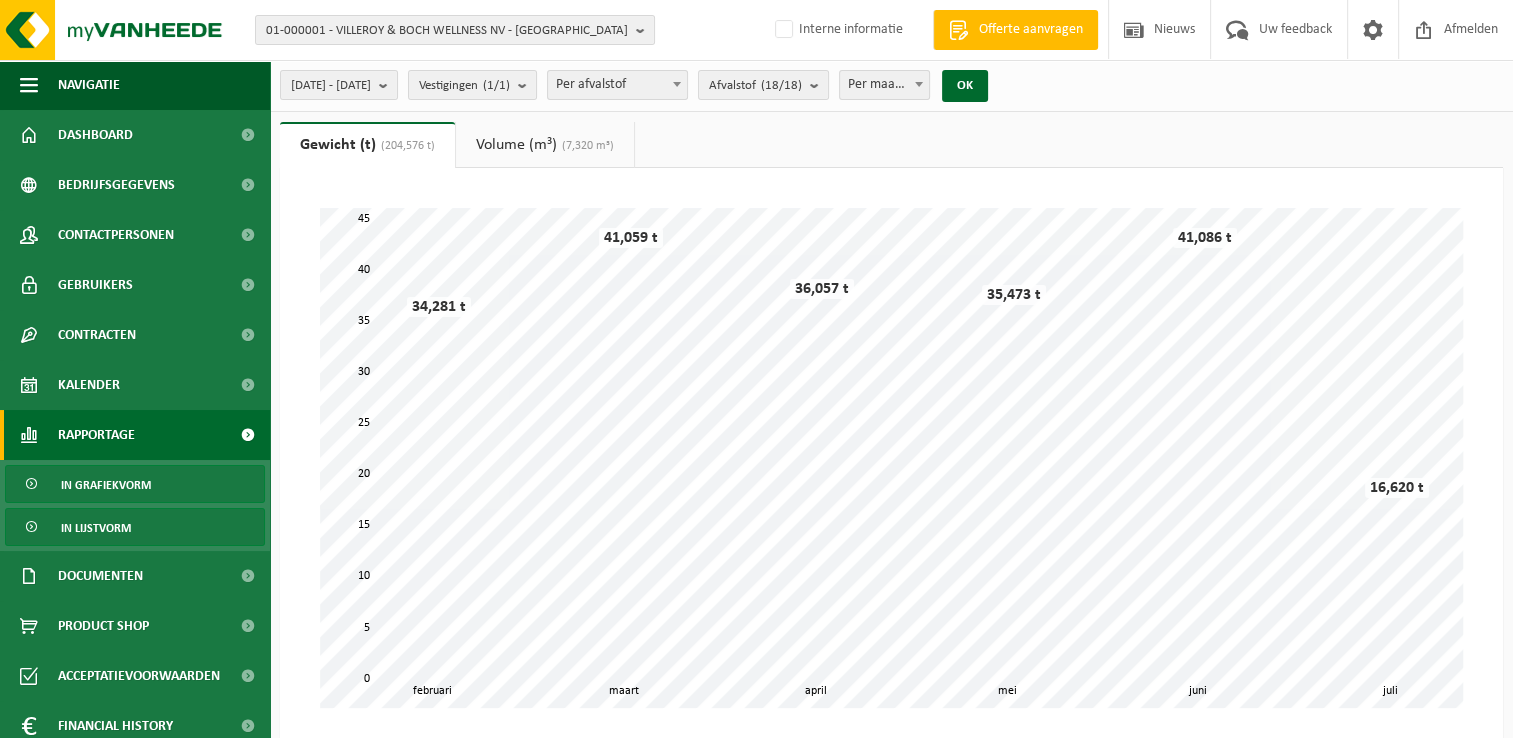 click on "In lijstvorm" at bounding box center (96, 528) 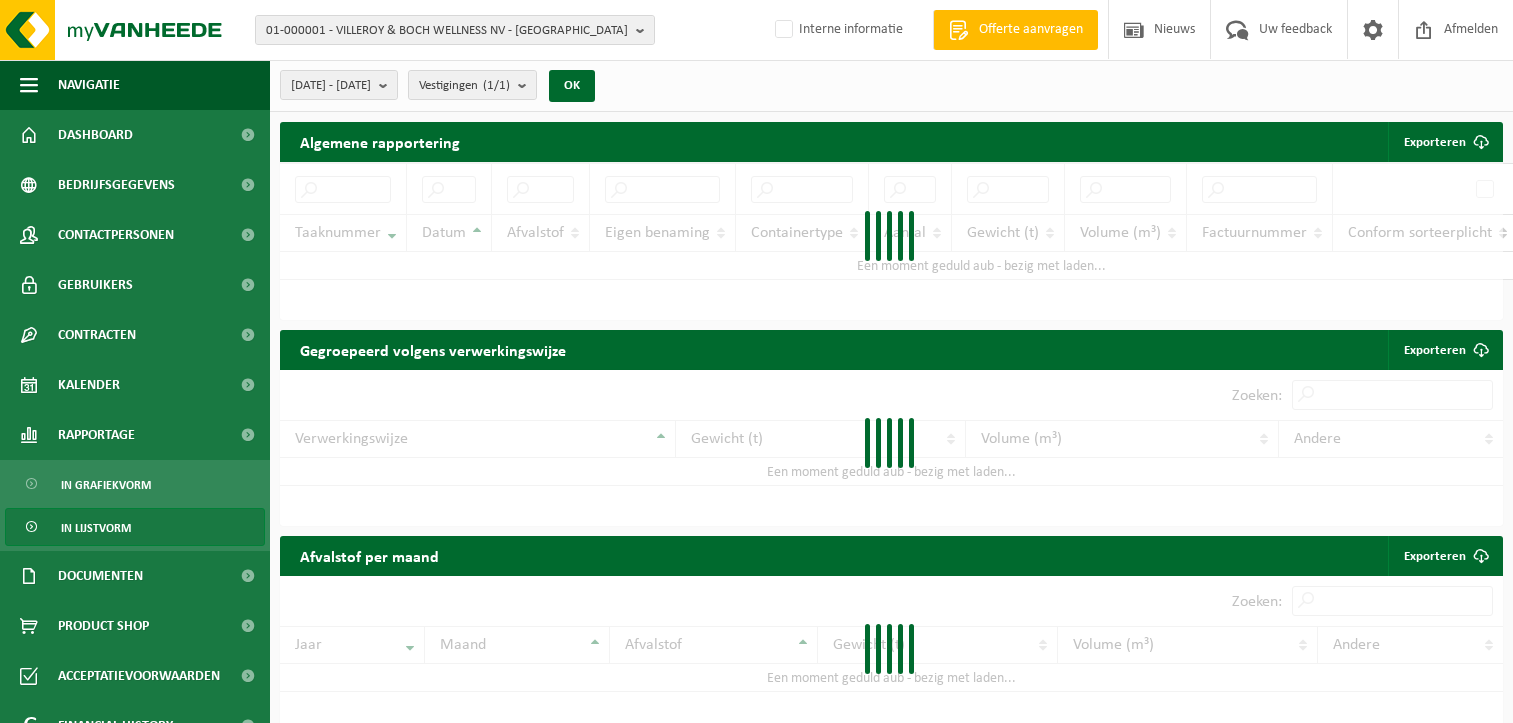 scroll, scrollTop: 0, scrollLeft: 0, axis: both 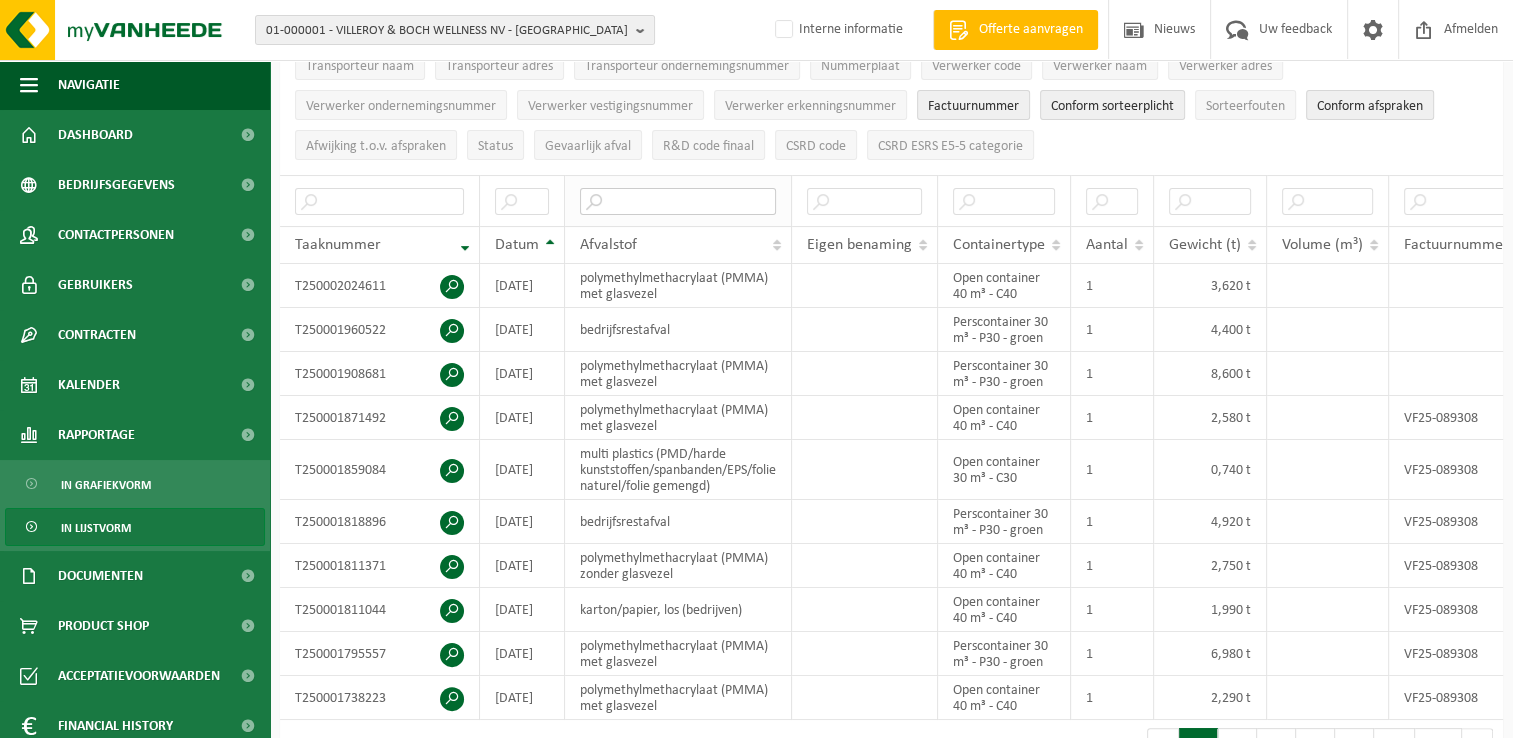 click at bounding box center [678, 201] 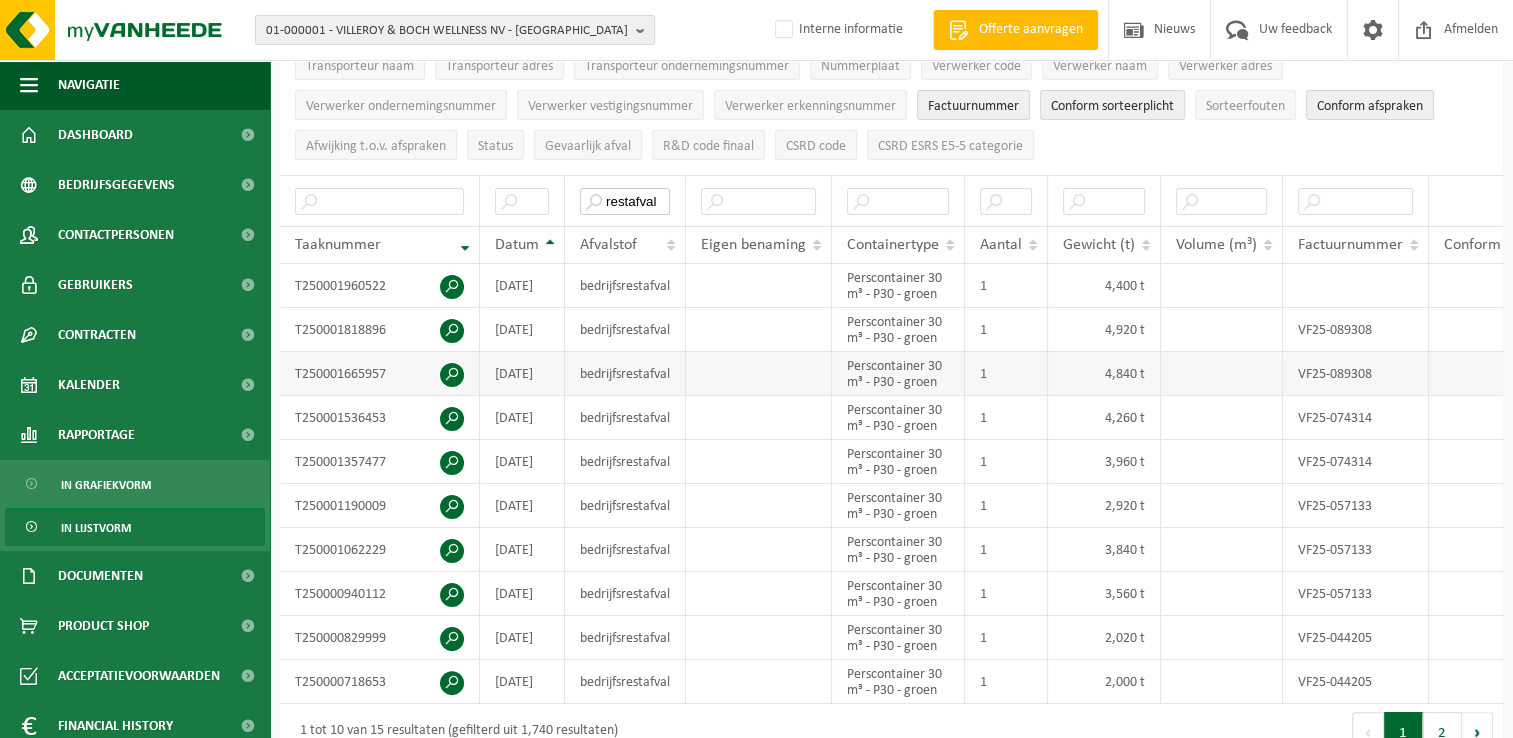 type on "restafval" 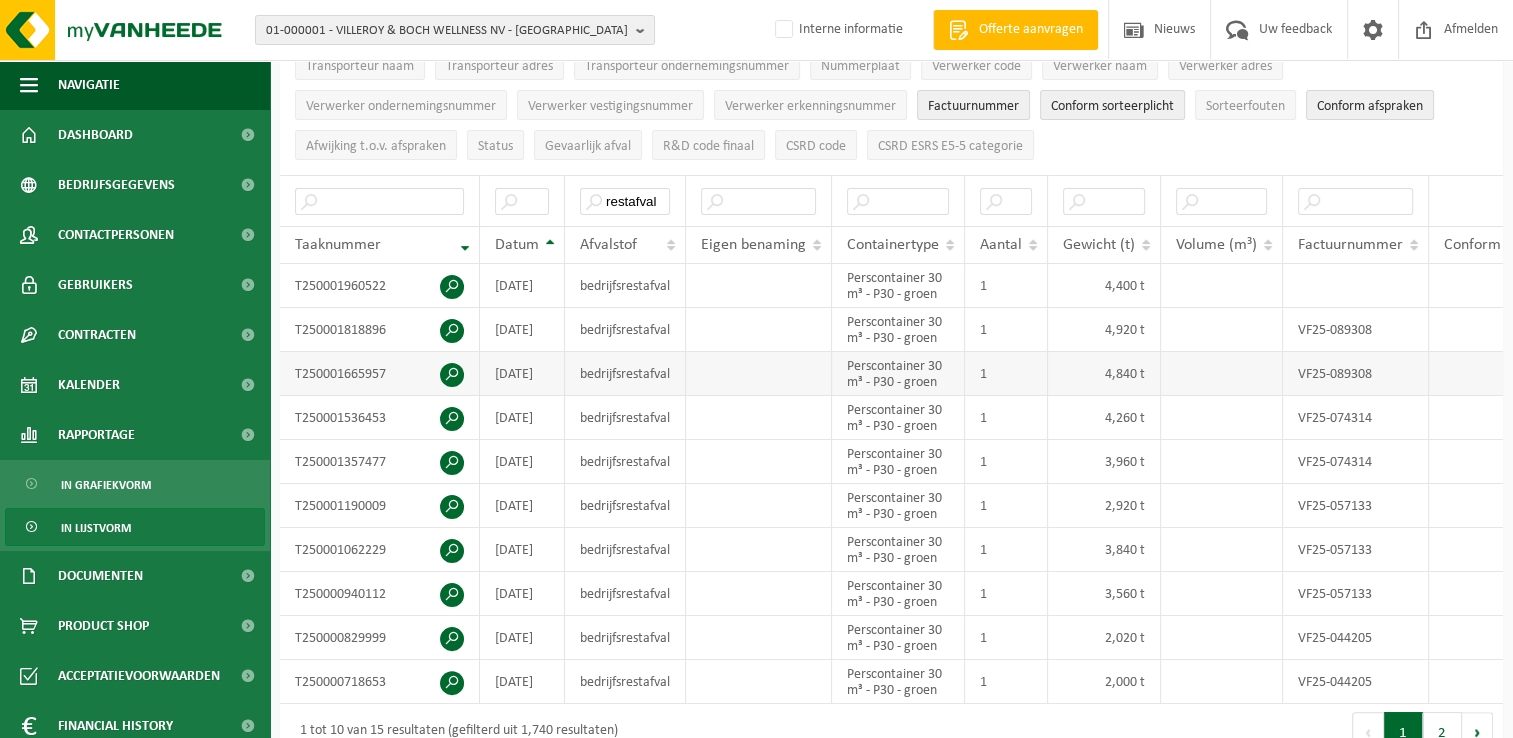 click at bounding box center (452, 375) 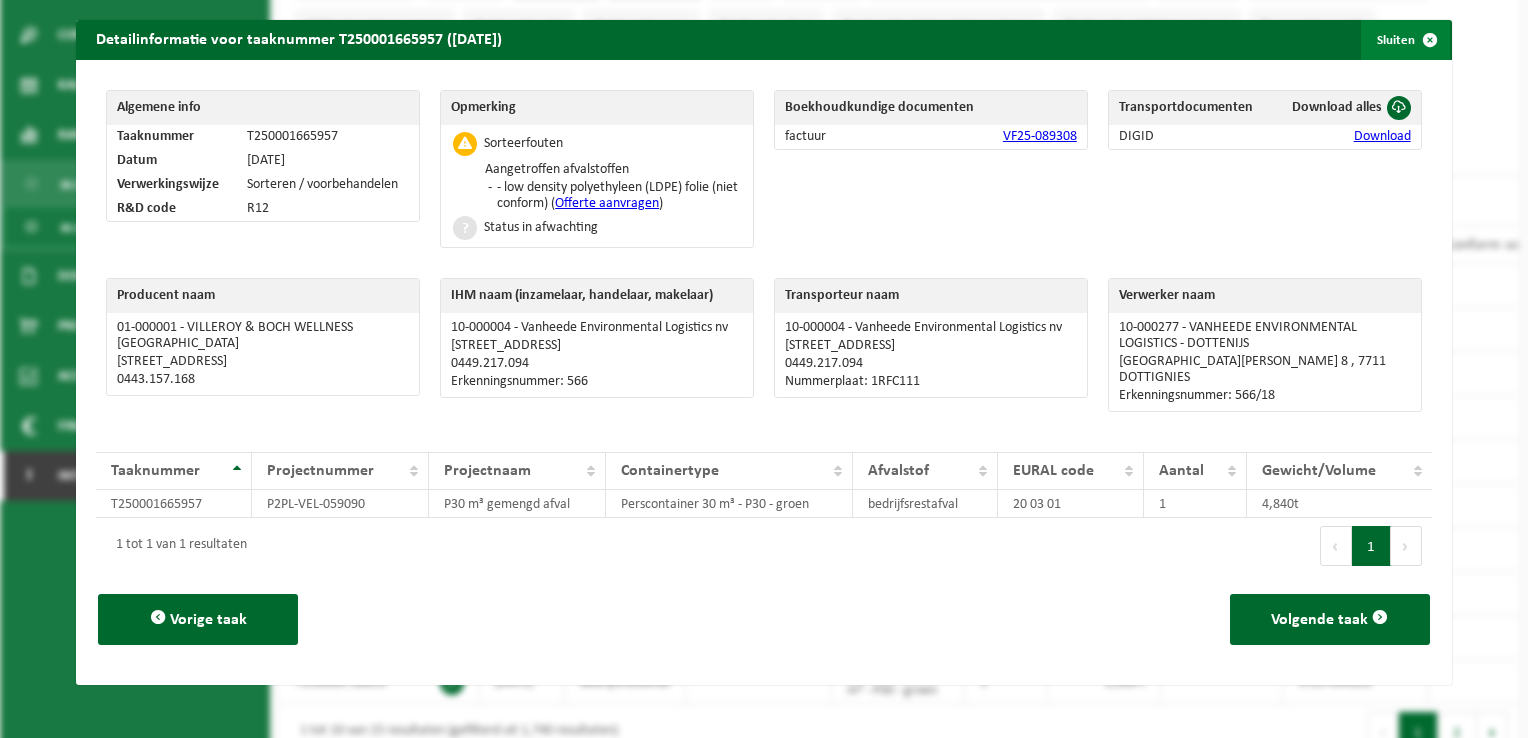 click at bounding box center [1430, 40] 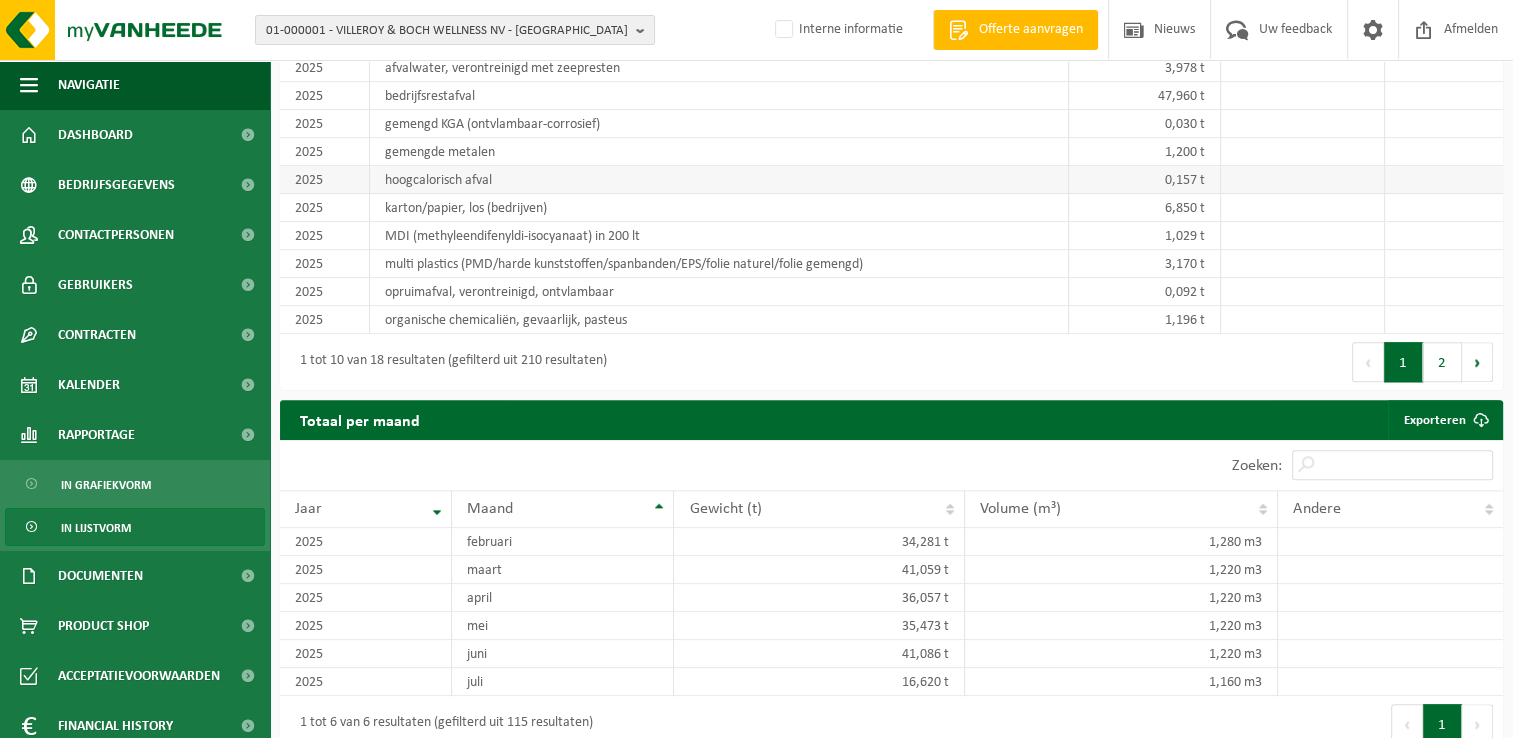 scroll, scrollTop: 1952, scrollLeft: 0, axis: vertical 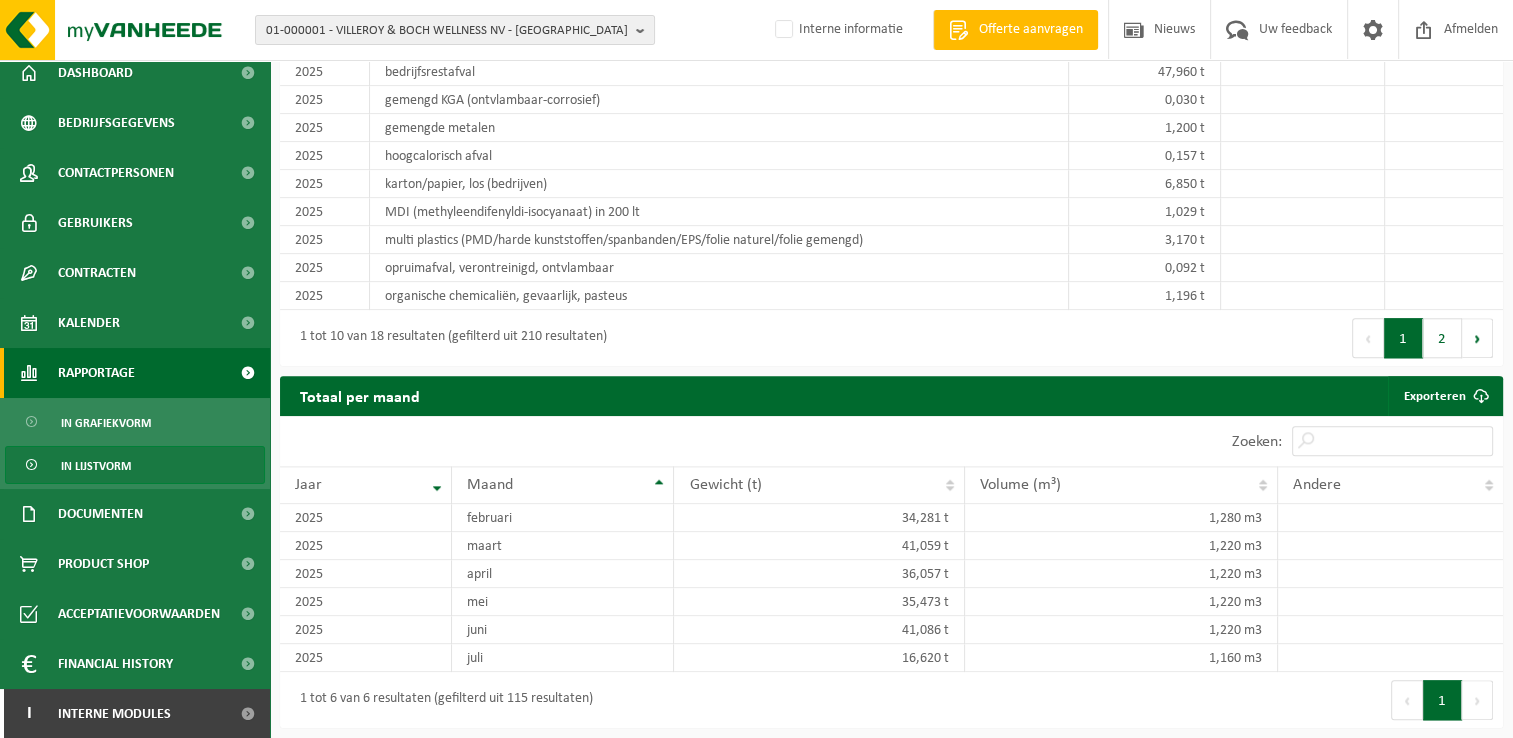 click on "Rapportage" at bounding box center (96, 373) 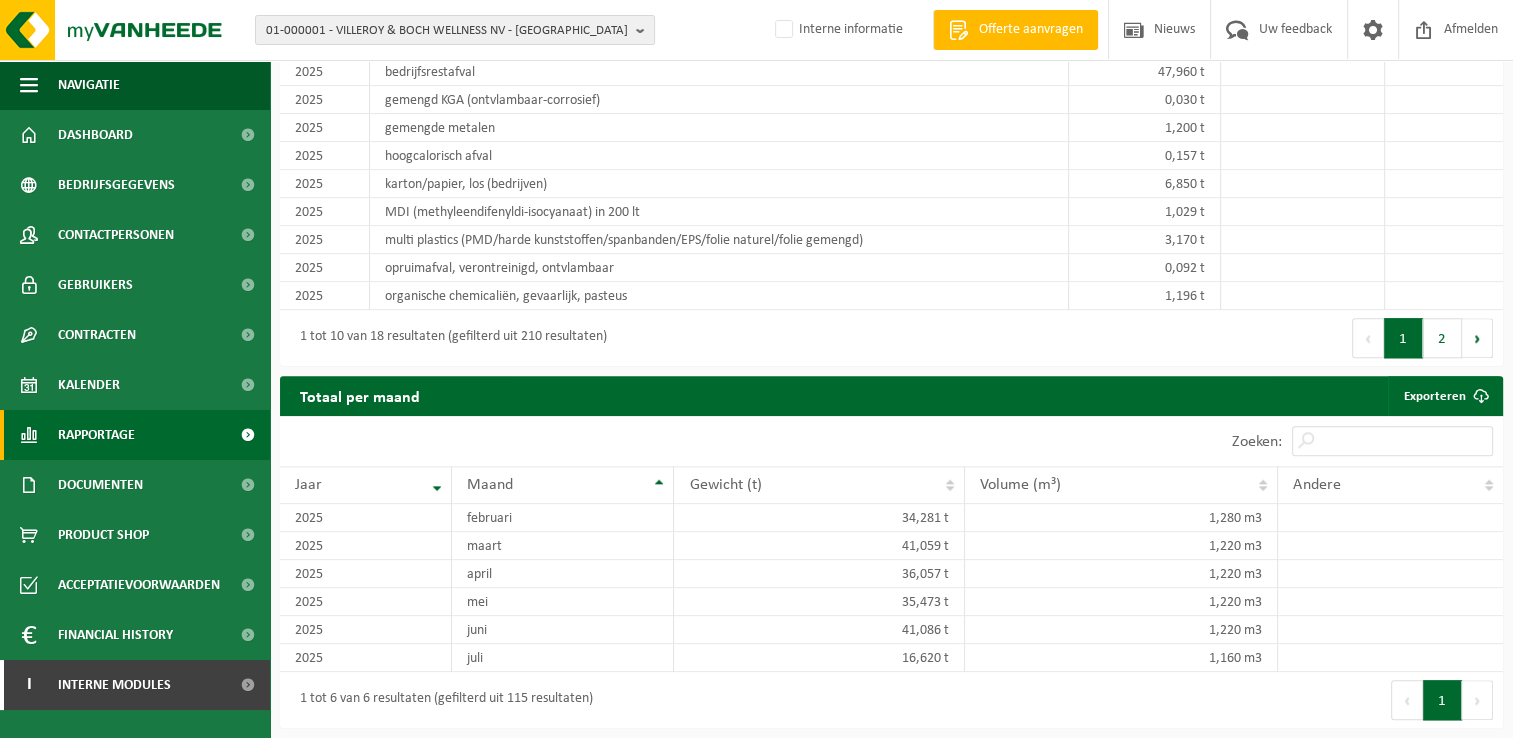 scroll, scrollTop: 0, scrollLeft: 0, axis: both 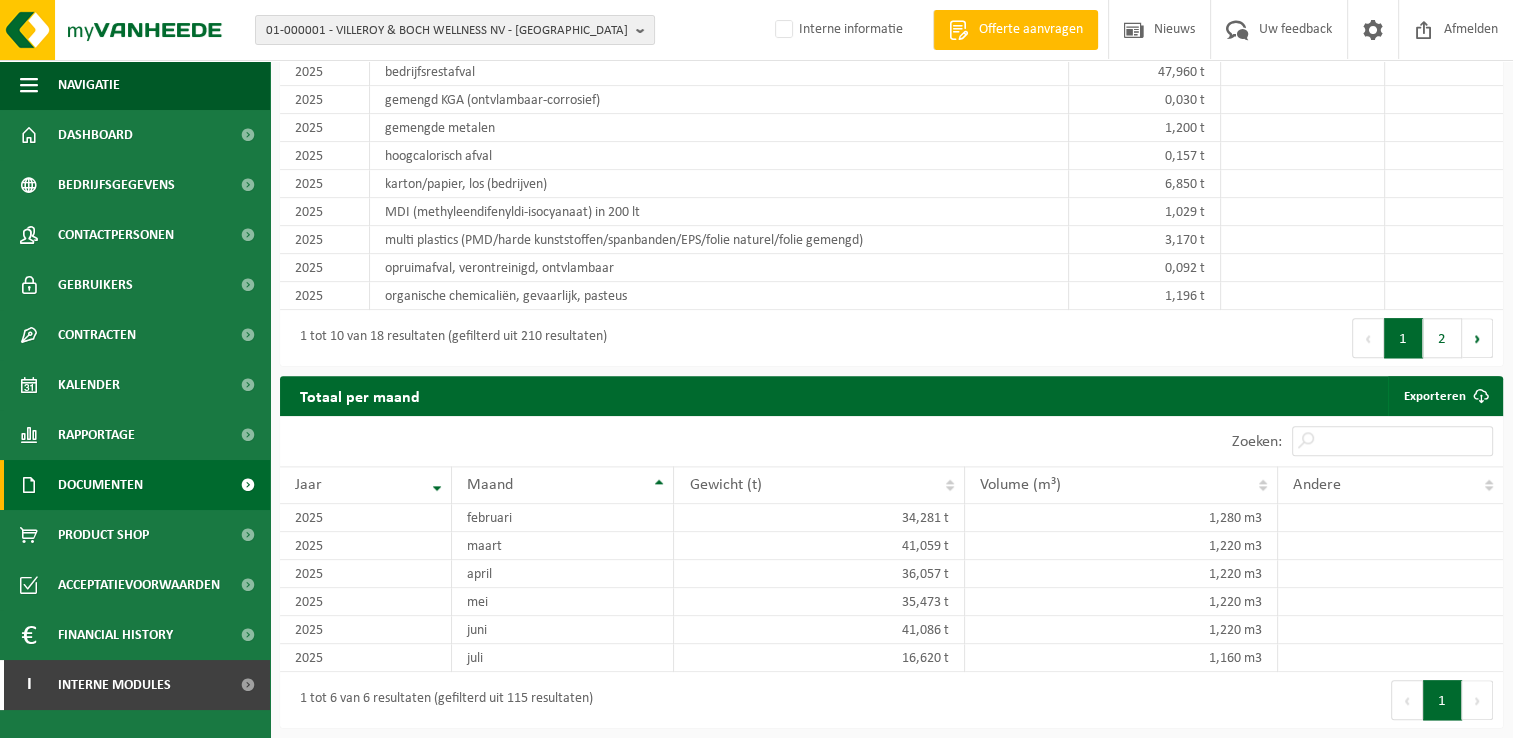 click on "Documenten" at bounding box center [100, 485] 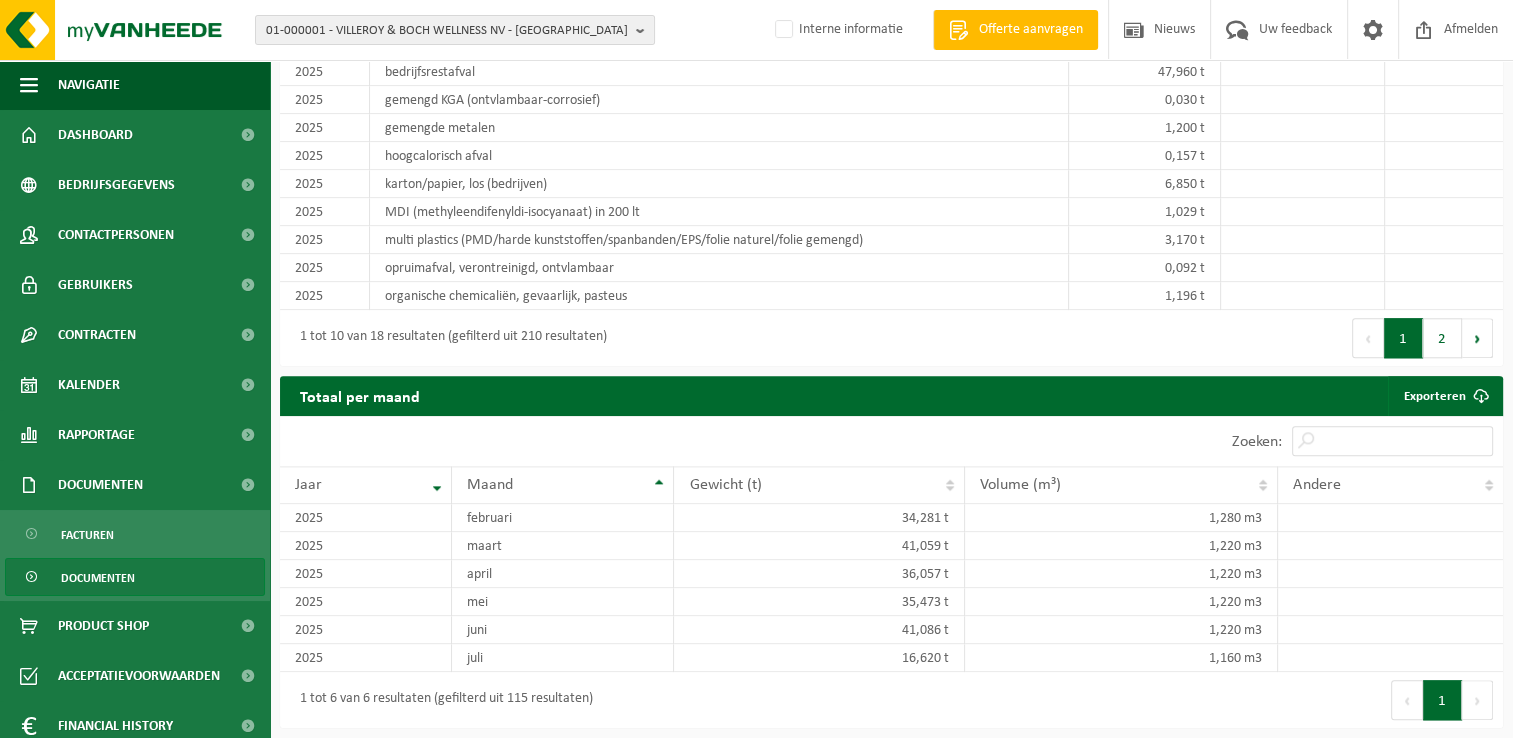 click on "Documenten" at bounding box center [98, 578] 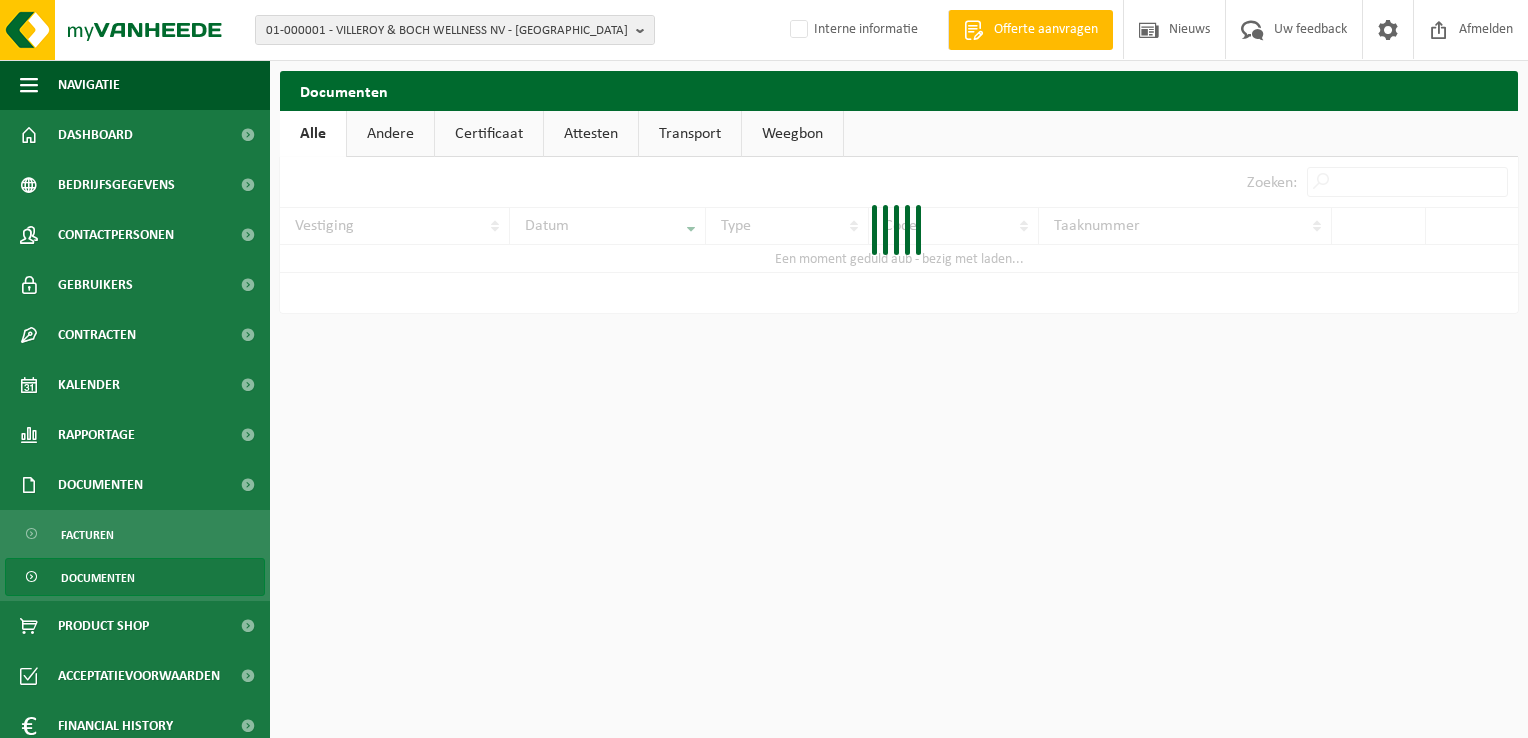 scroll, scrollTop: 0, scrollLeft: 0, axis: both 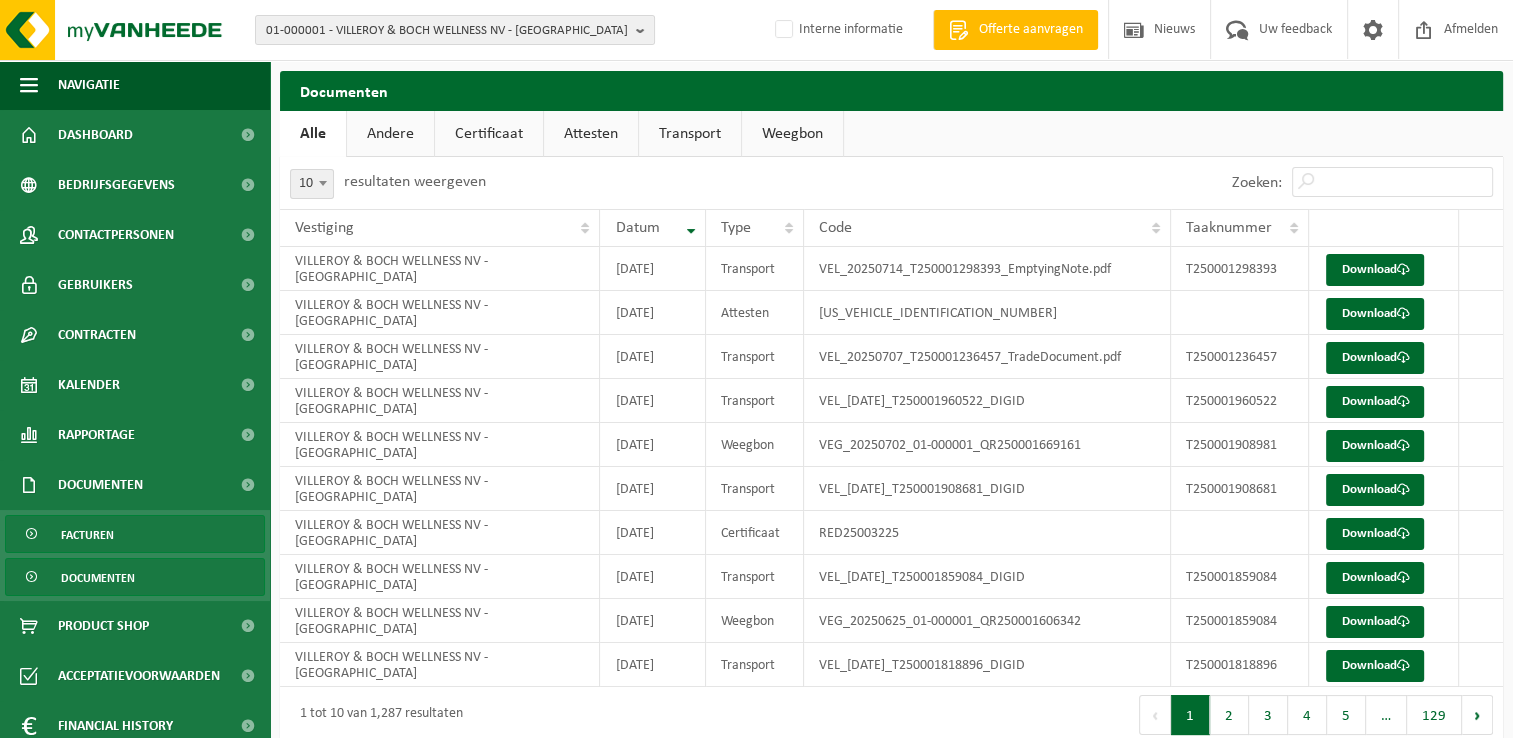 click on "Facturen" at bounding box center [87, 535] 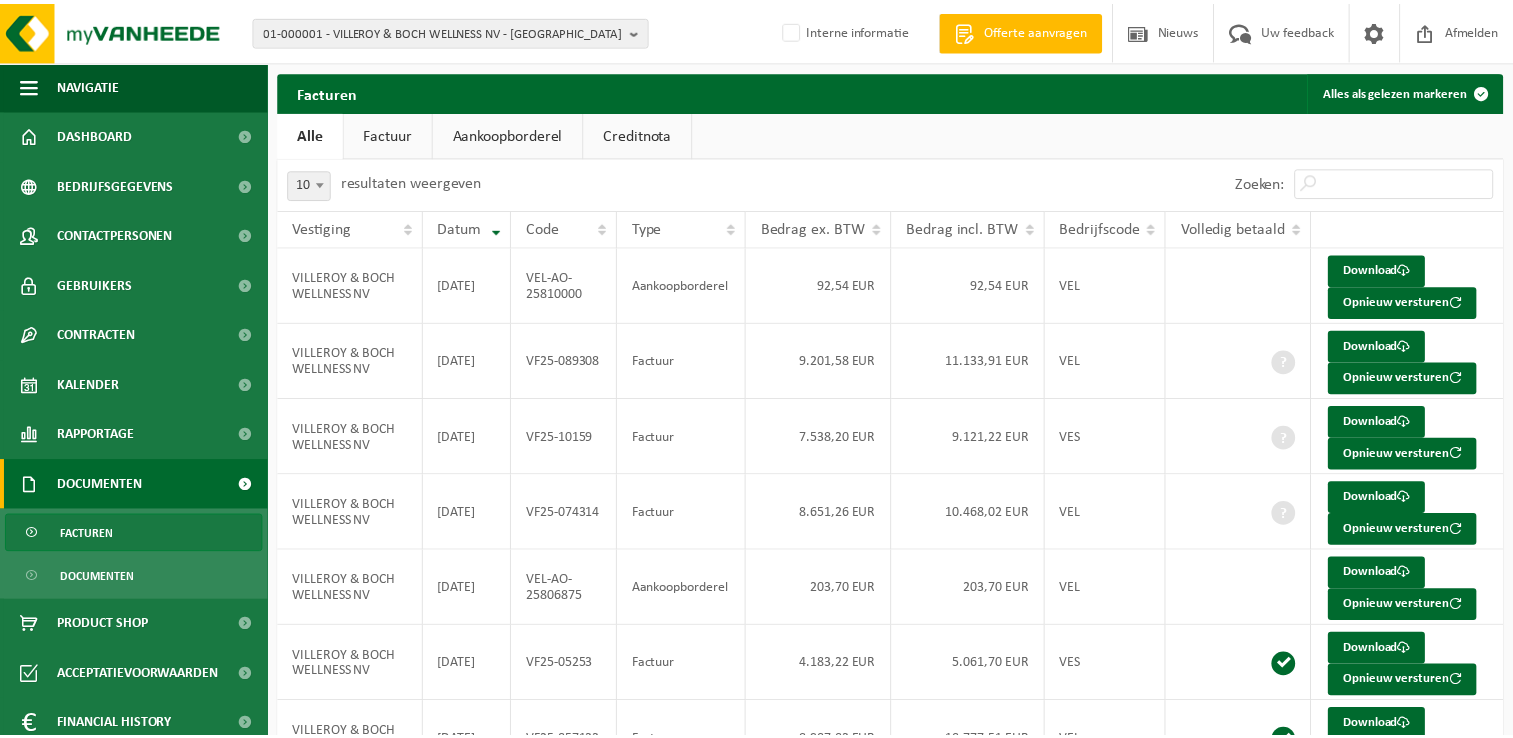 scroll, scrollTop: 0, scrollLeft: 0, axis: both 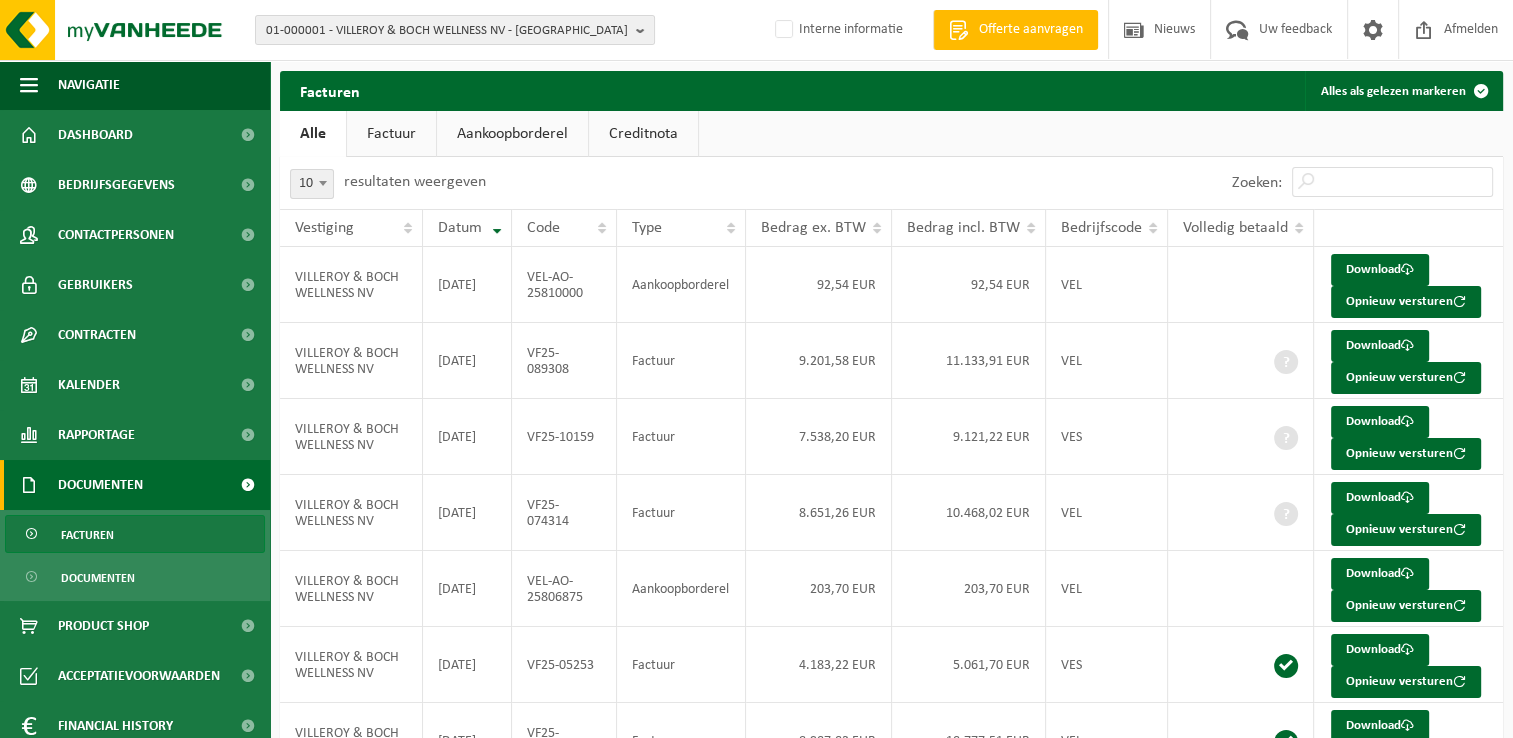 click on "Factuur" at bounding box center (391, 134) 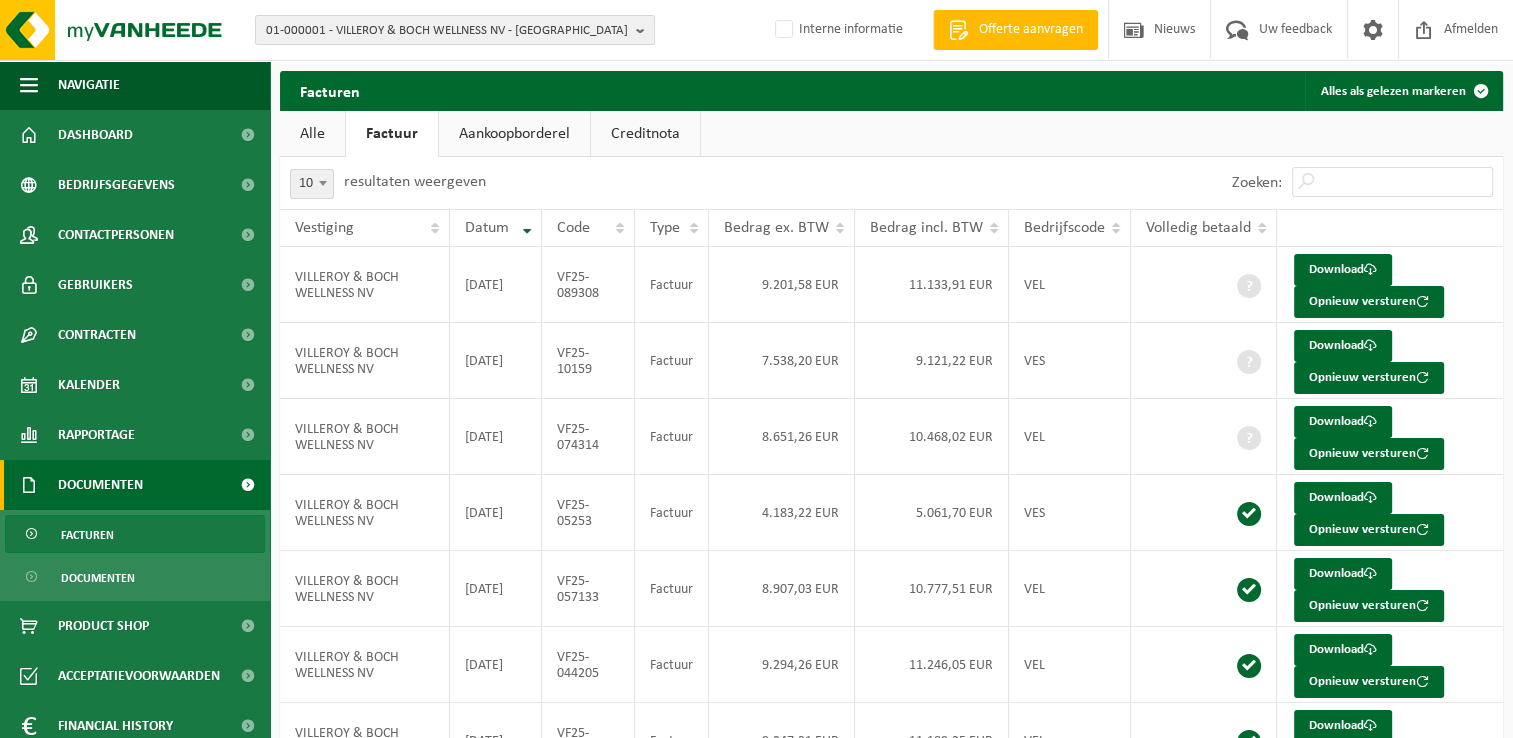 click on "Aankoopborderel" at bounding box center [514, 134] 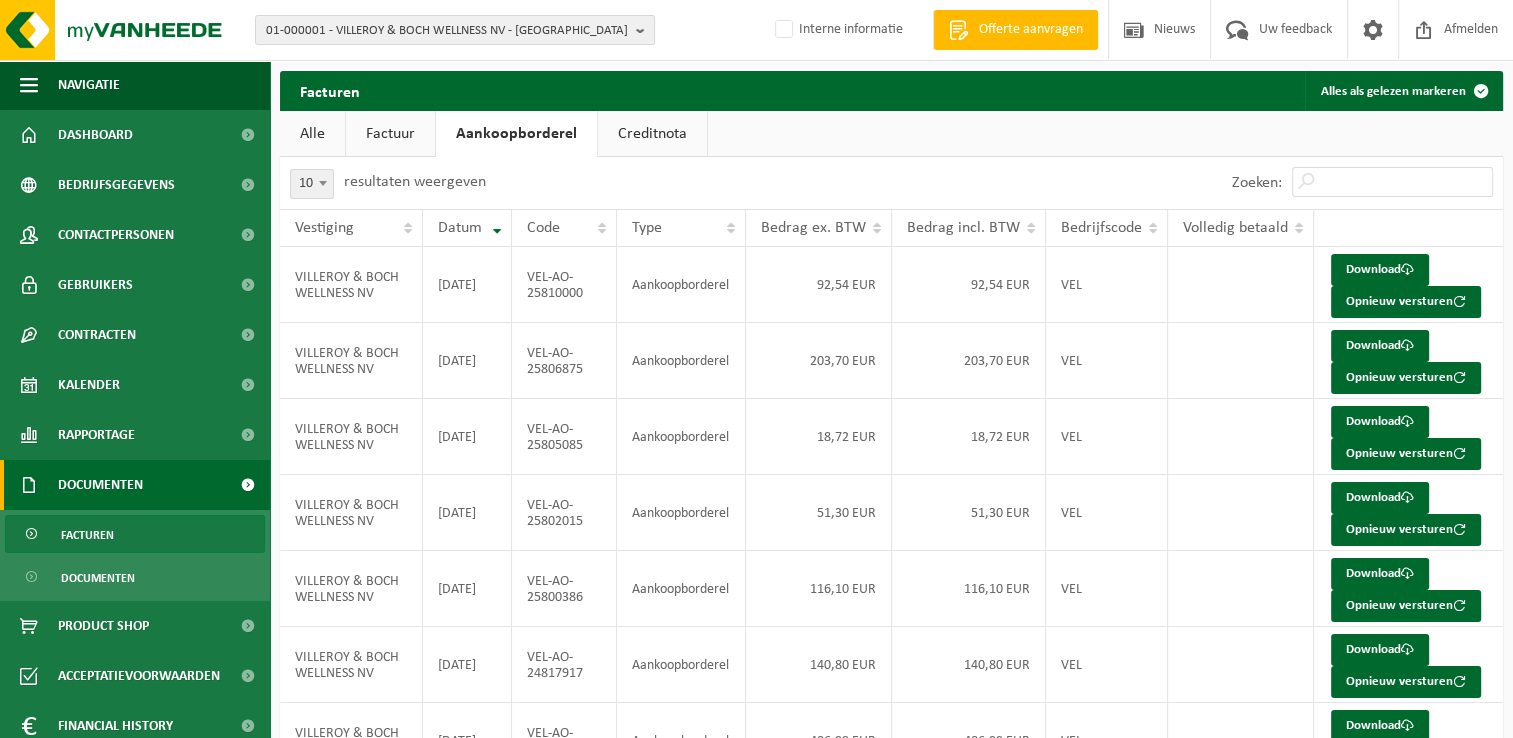 click on "Creditnota" at bounding box center (652, 134) 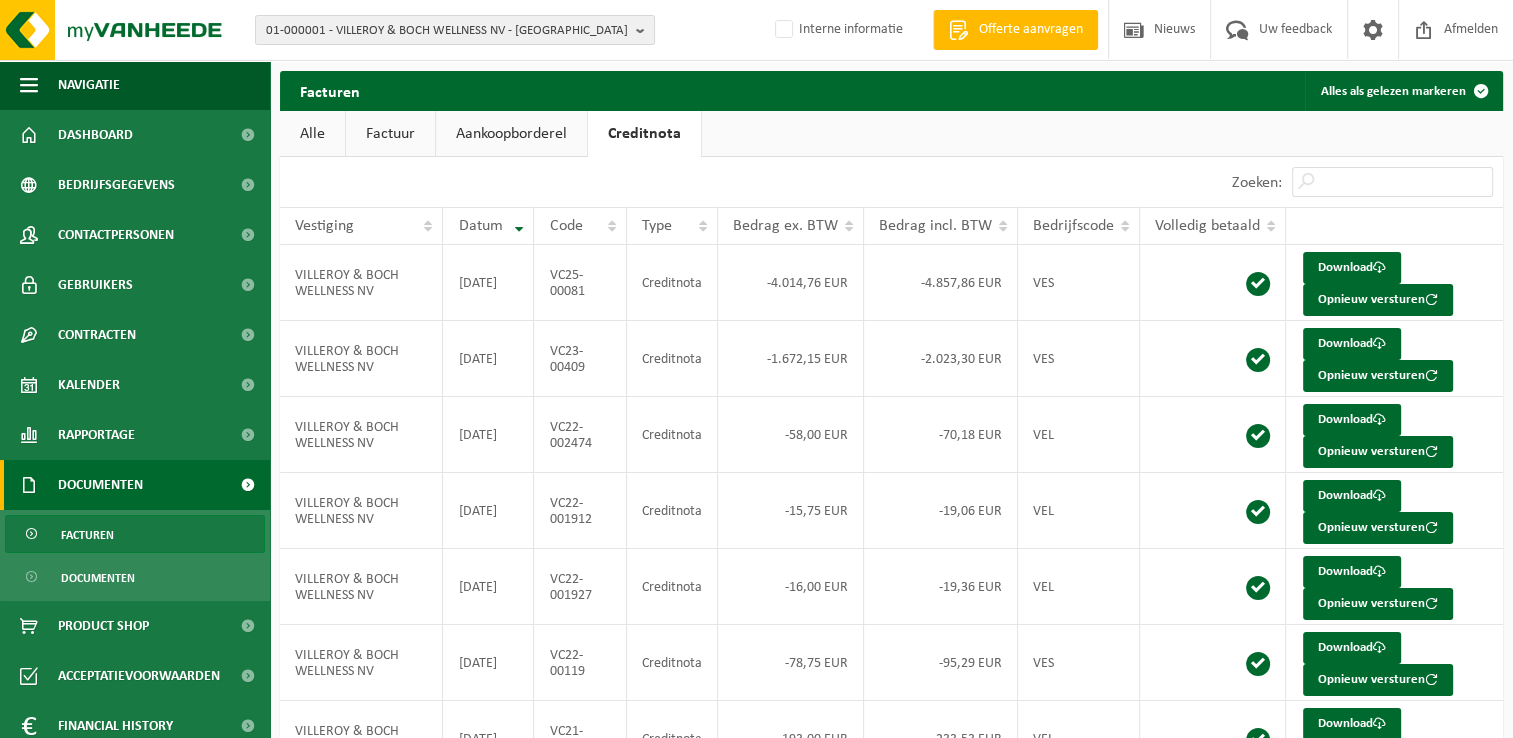 click on "Aankoopborderel" at bounding box center [511, 134] 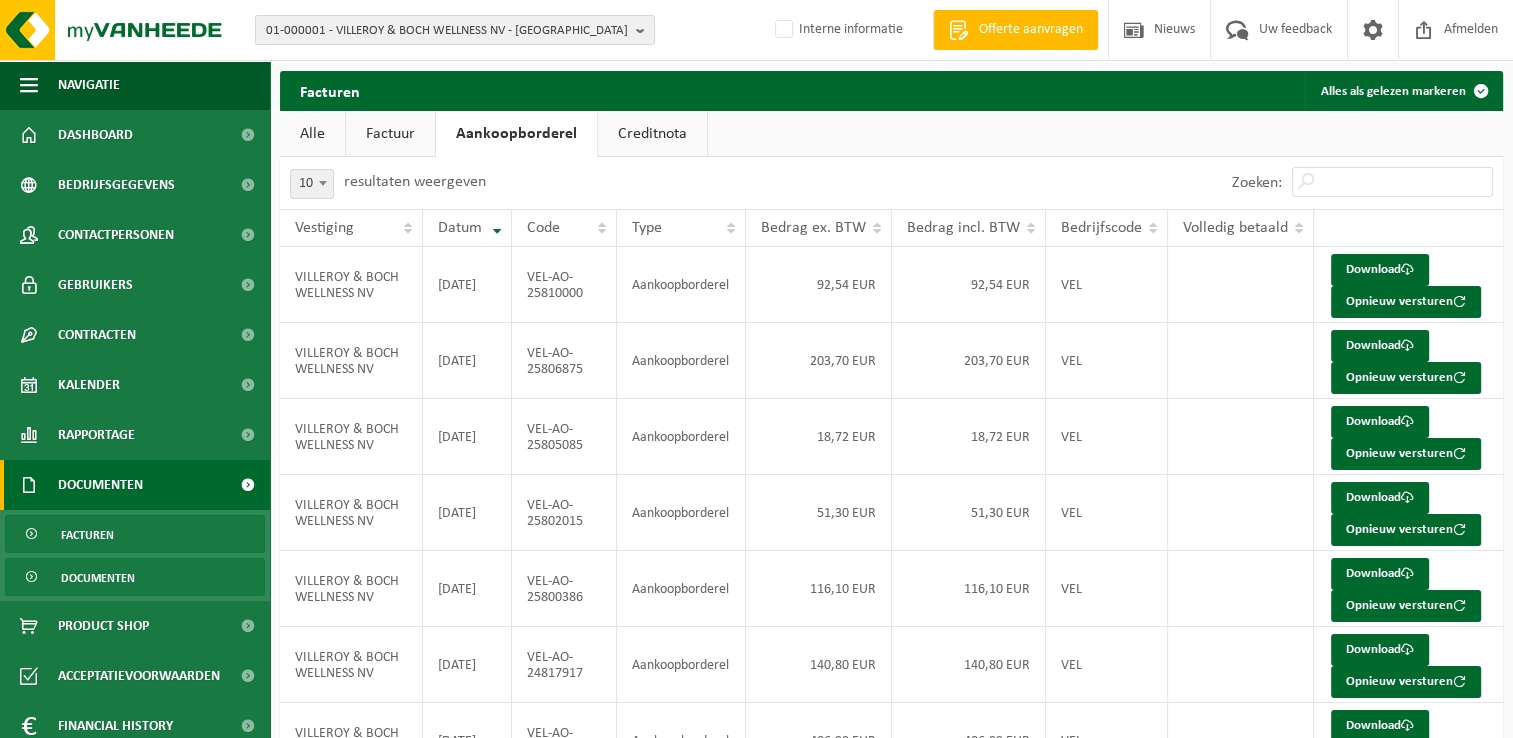 click on "Documenten" at bounding box center [98, 578] 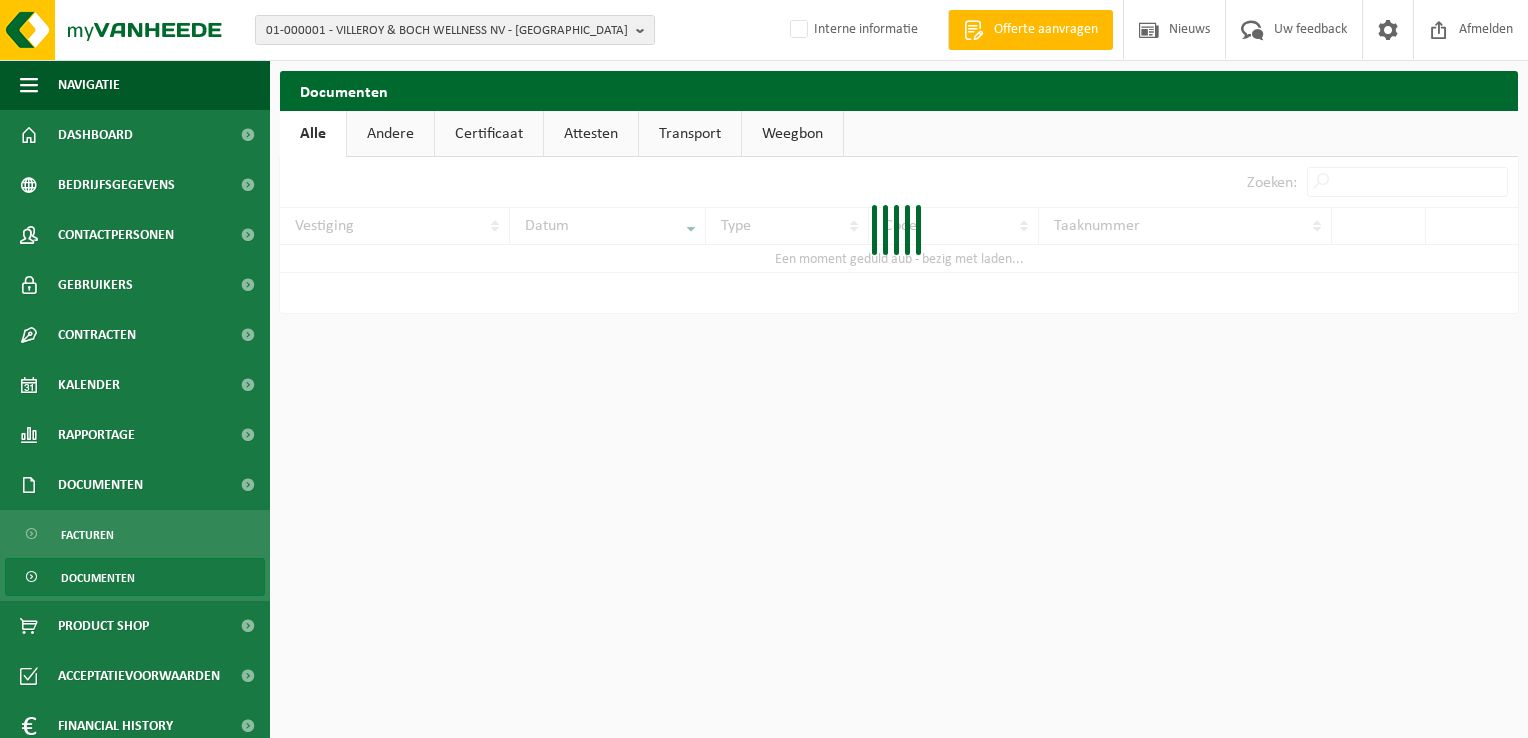 scroll, scrollTop: 0, scrollLeft: 0, axis: both 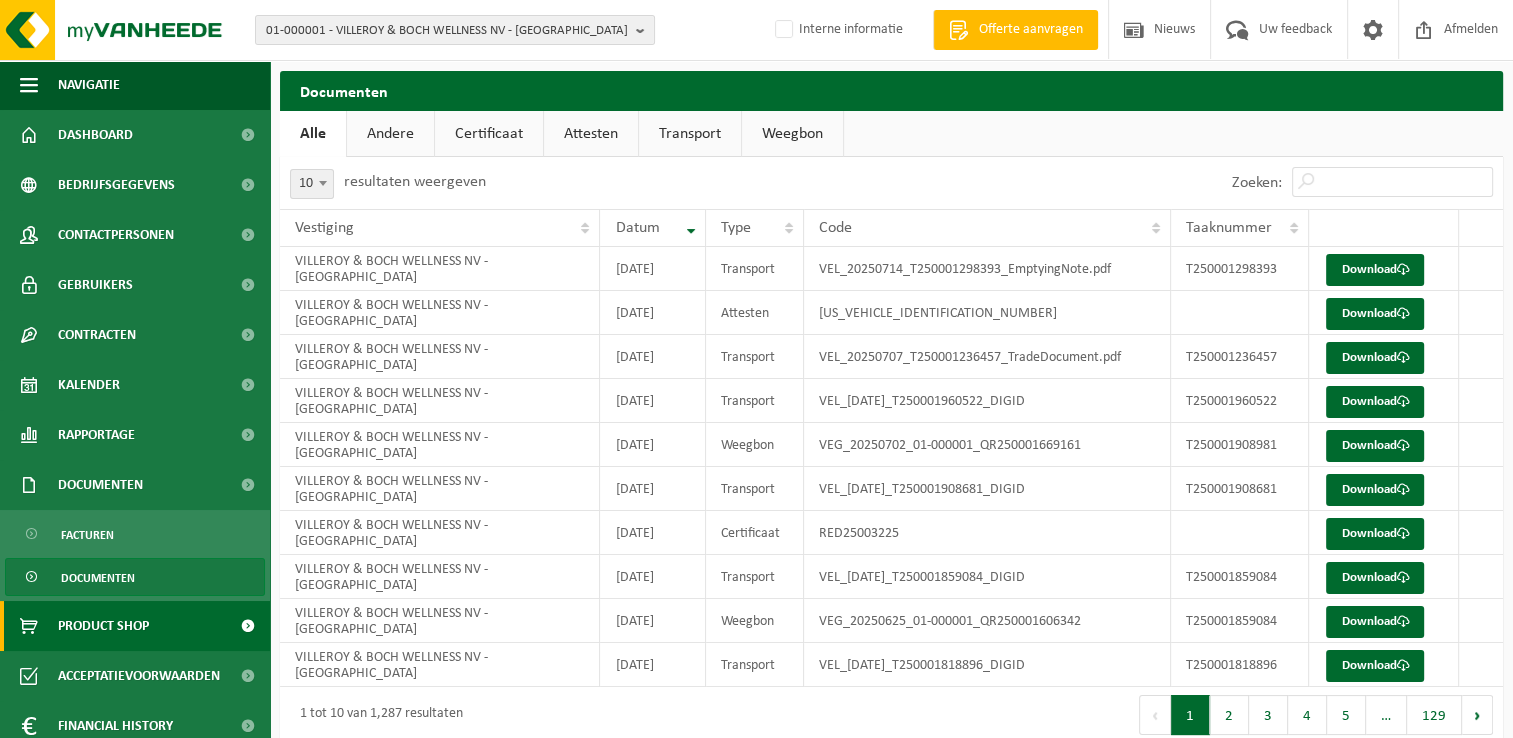 click on "Product Shop" at bounding box center [103, 626] 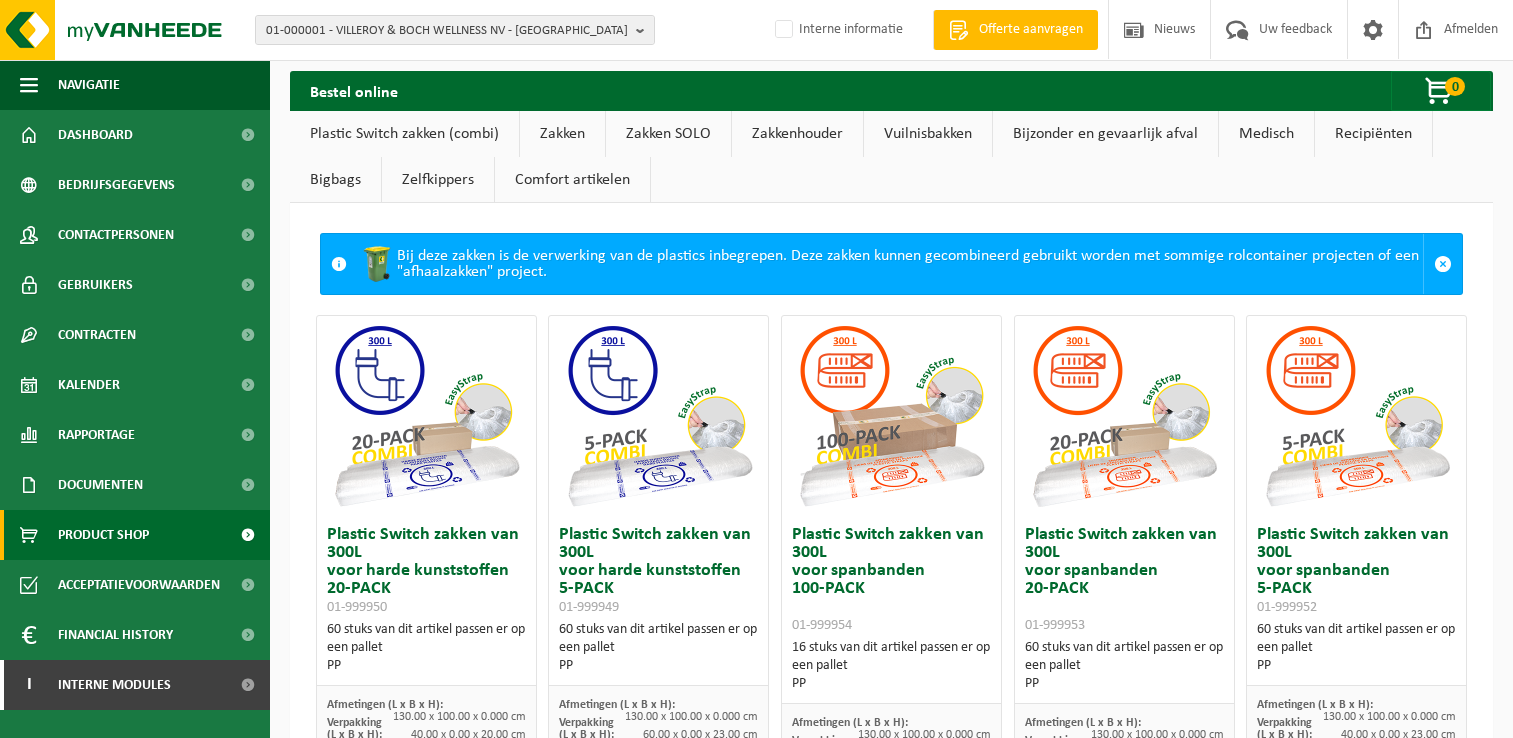 scroll, scrollTop: 0, scrollLeft: 0, axis: both 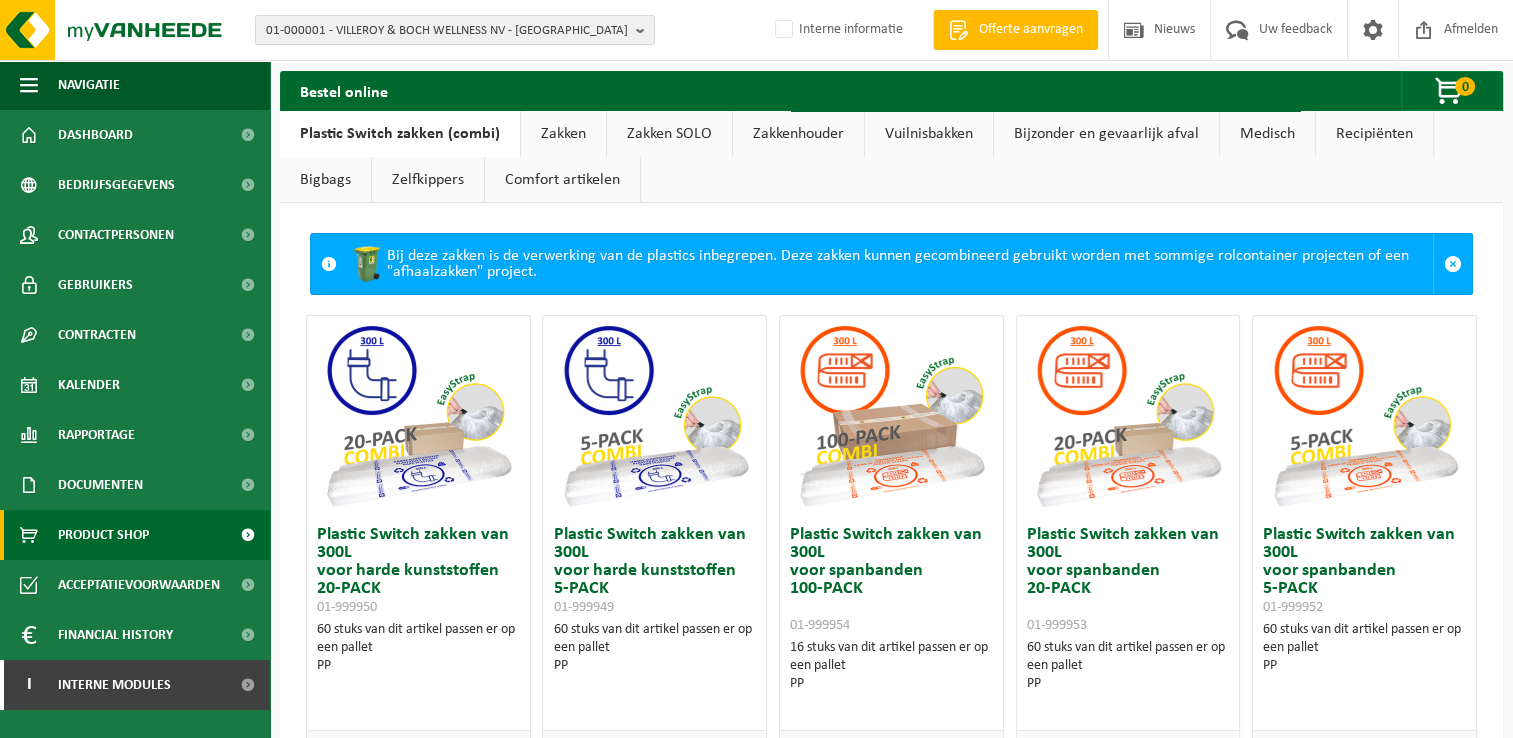 click on "Zakken" at bounding box center [563, 134] 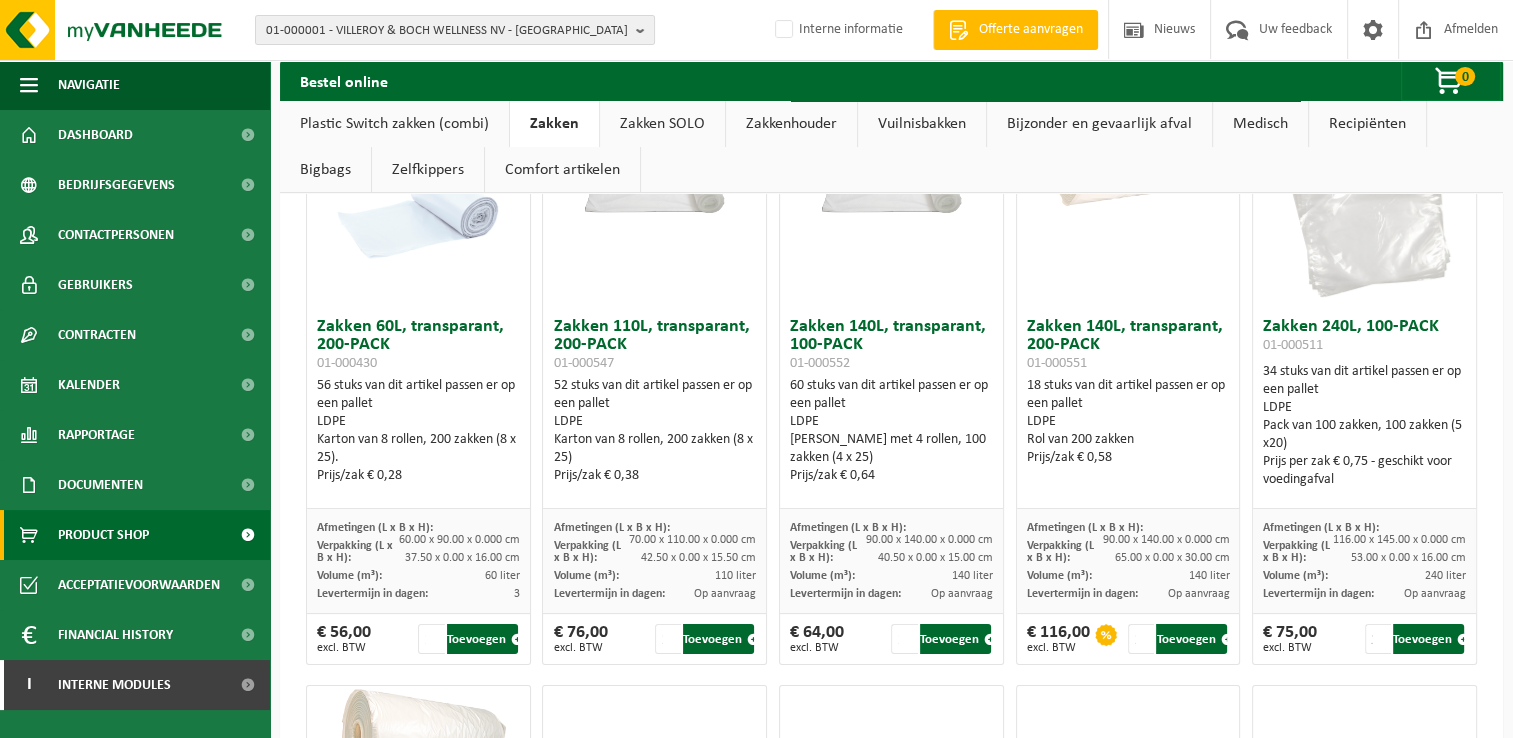 scroll, scrollTop: 0, scrollLeft: 0, axis: both 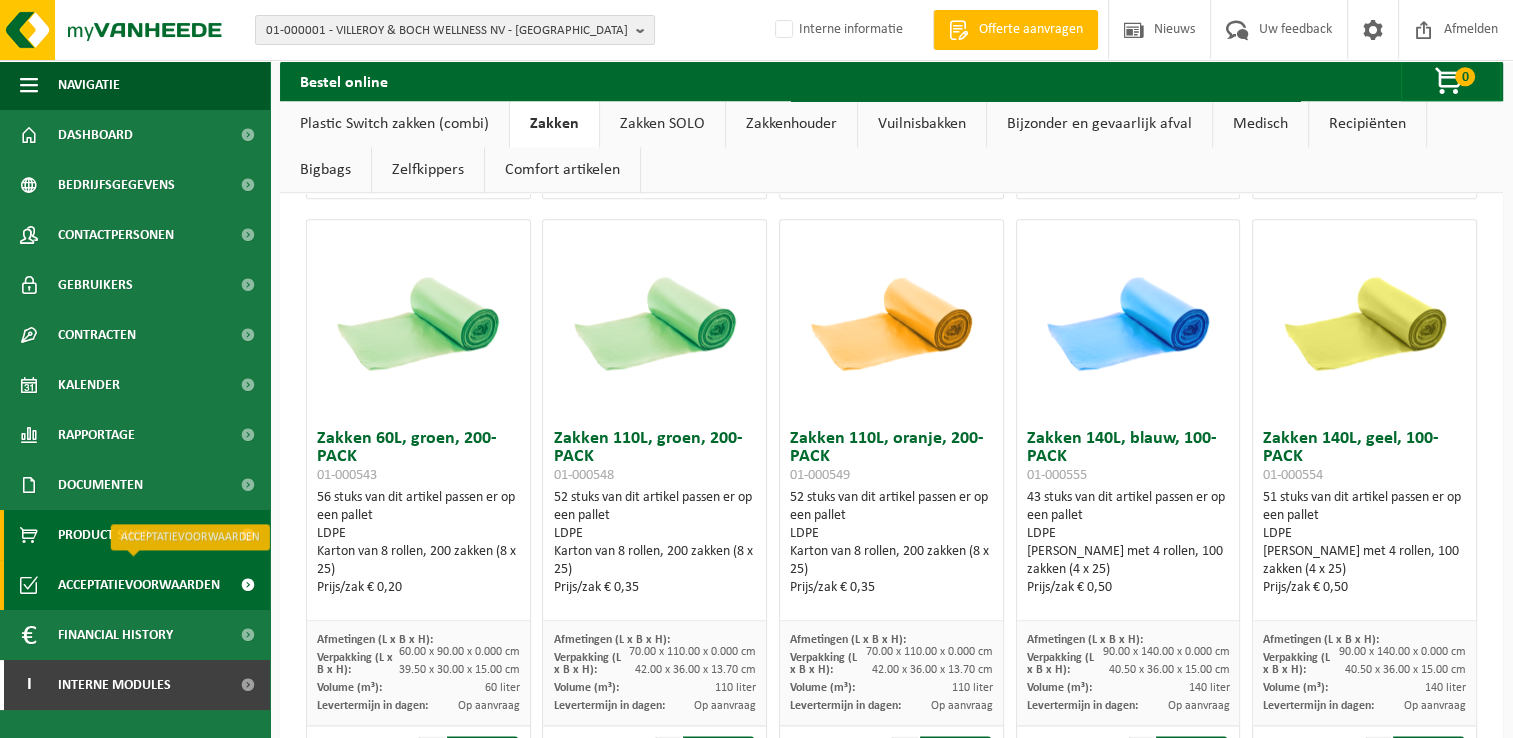 click on "Acceptatievoorwaarden" at bounding box center (139, 585) 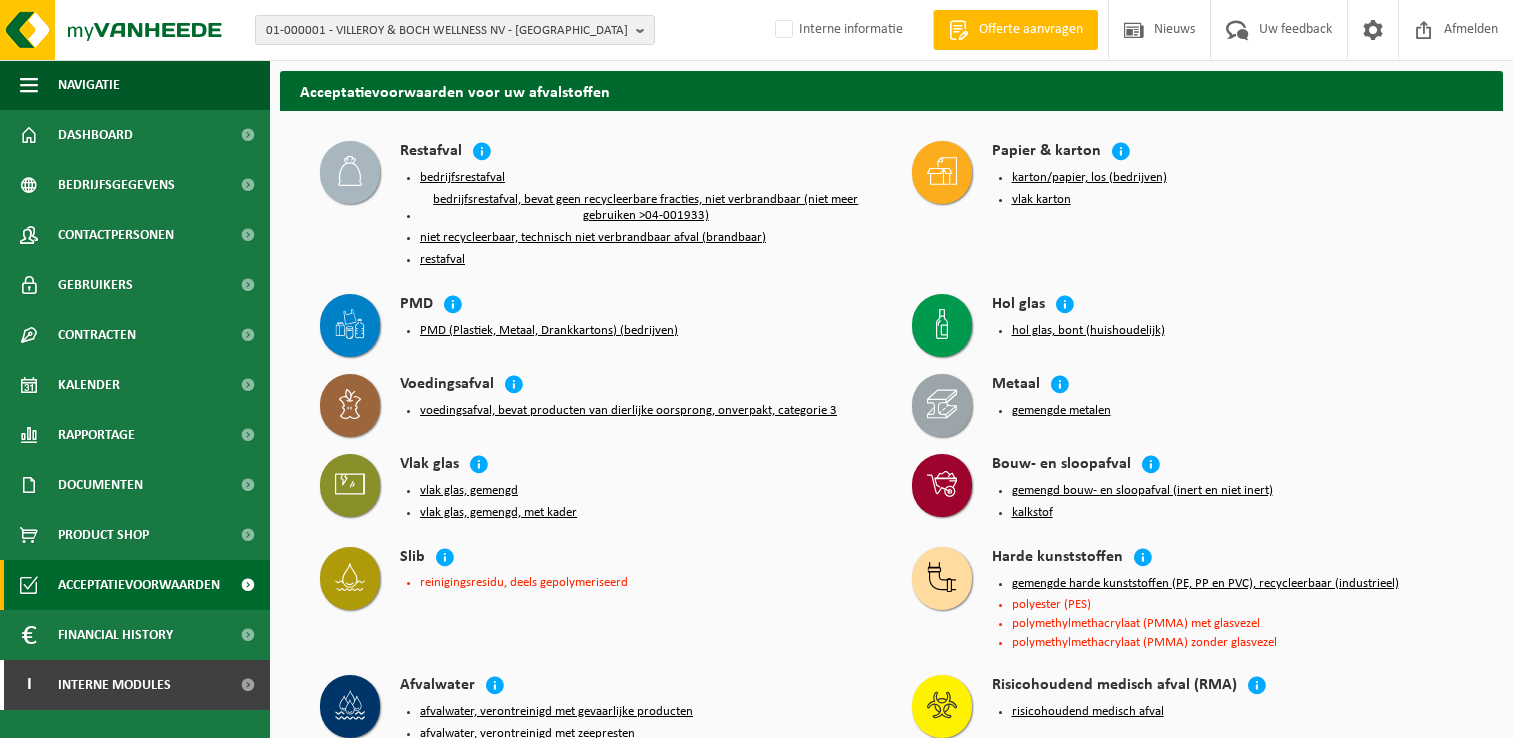 scroll, scrollTop: 0, scrollLeft: 0, axis: both 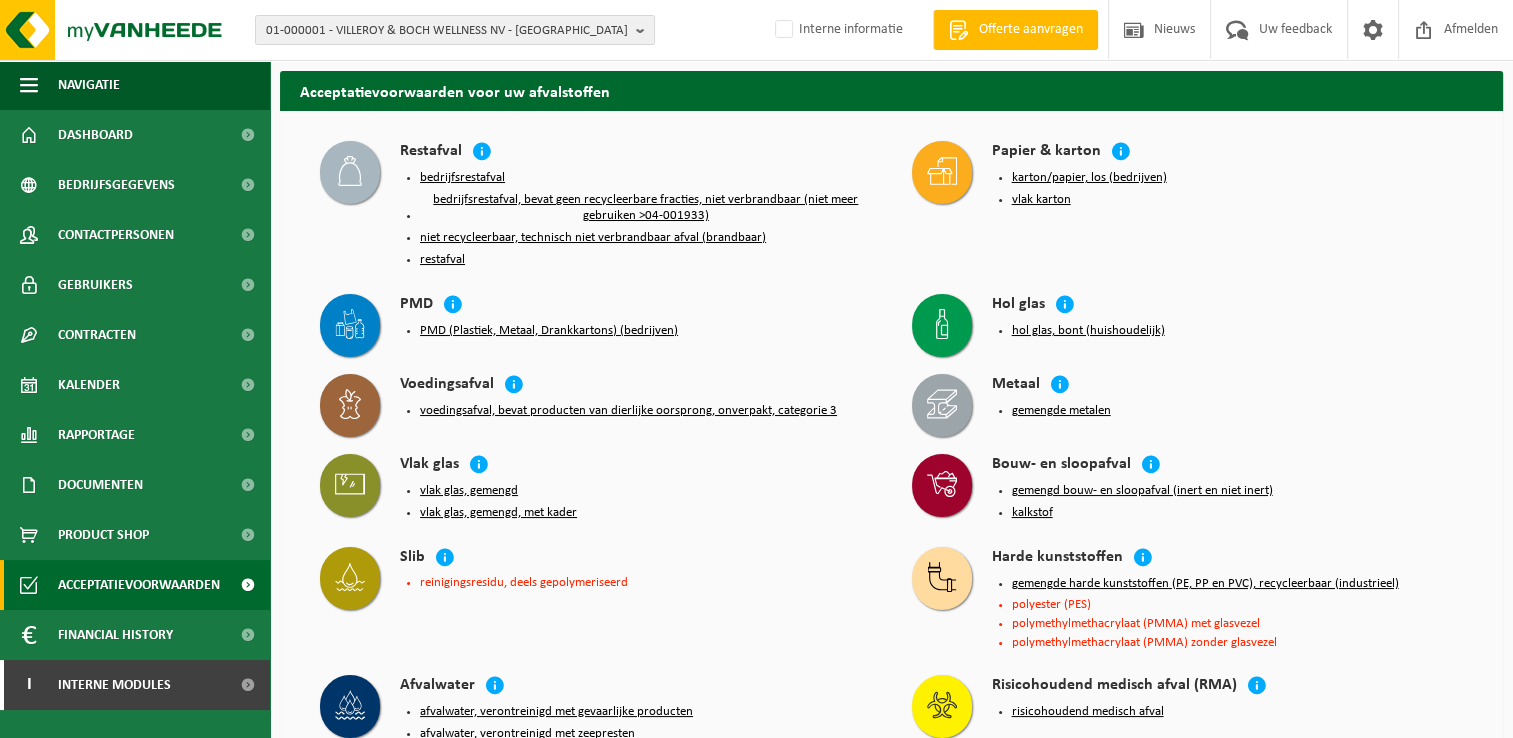 click on "PMD (Plastiek, Metaal, Drankkartons) (bedrijven)" at bounding box center (549, 331) 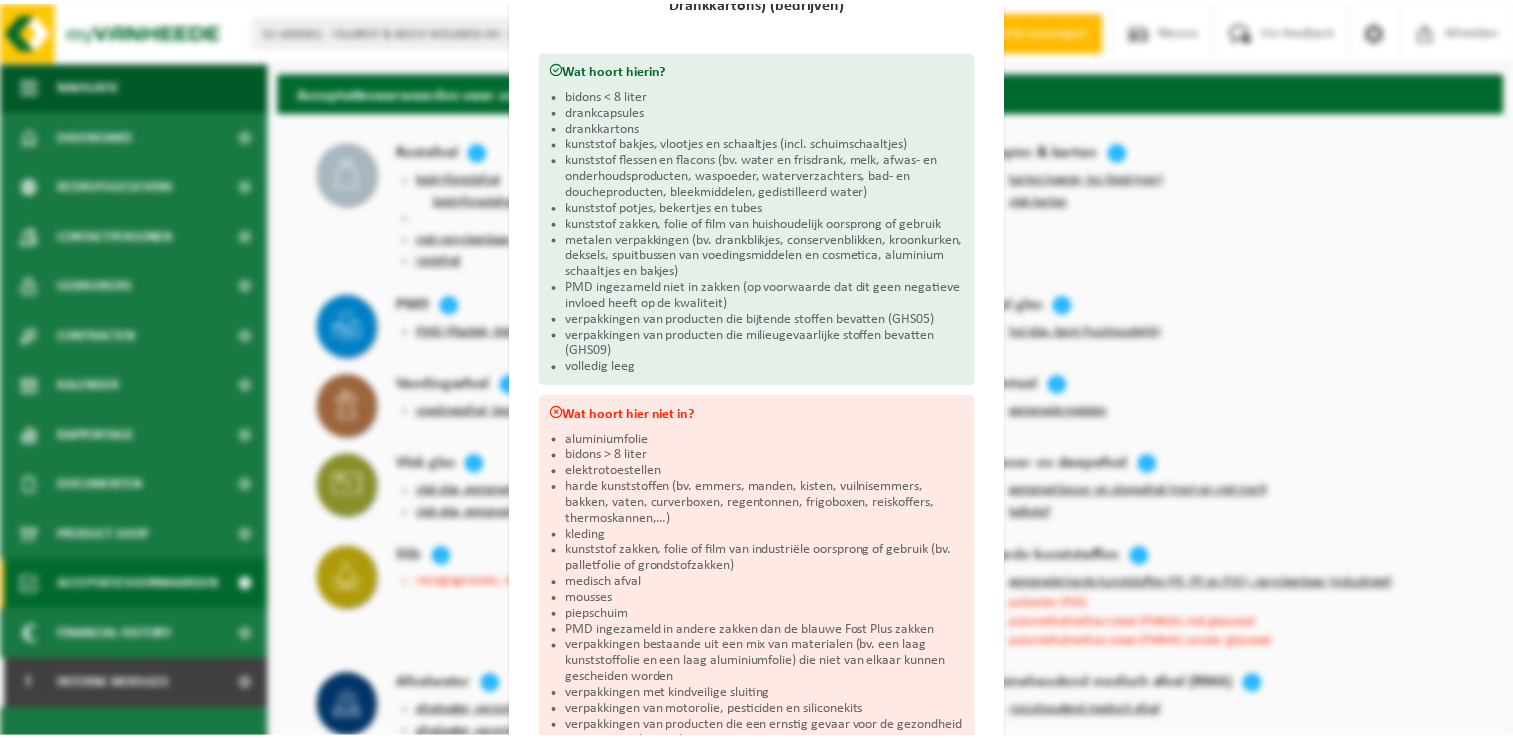 scroll, scrollTop: 0, scrollLeft: 0, axis: both 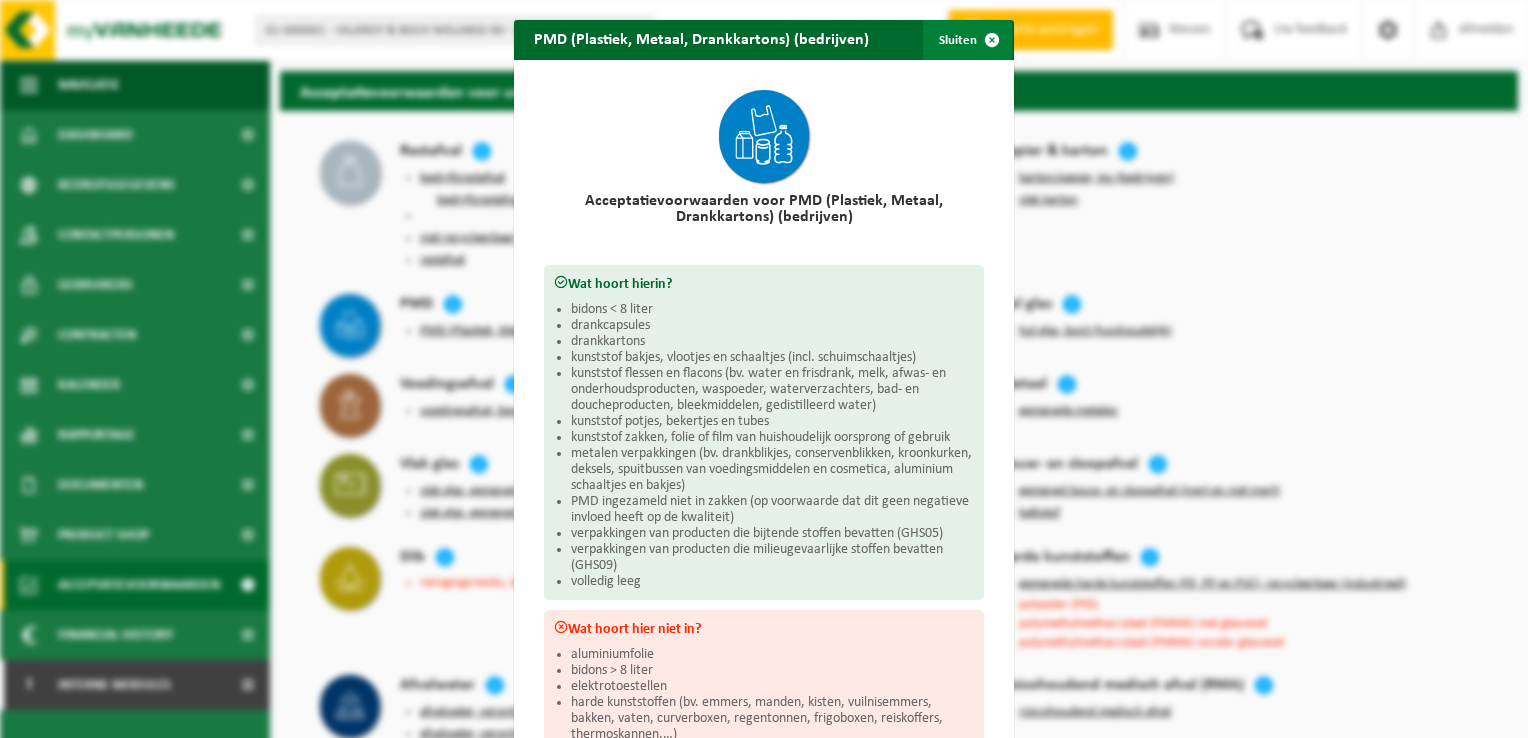 click at bounding box center (992, 40) 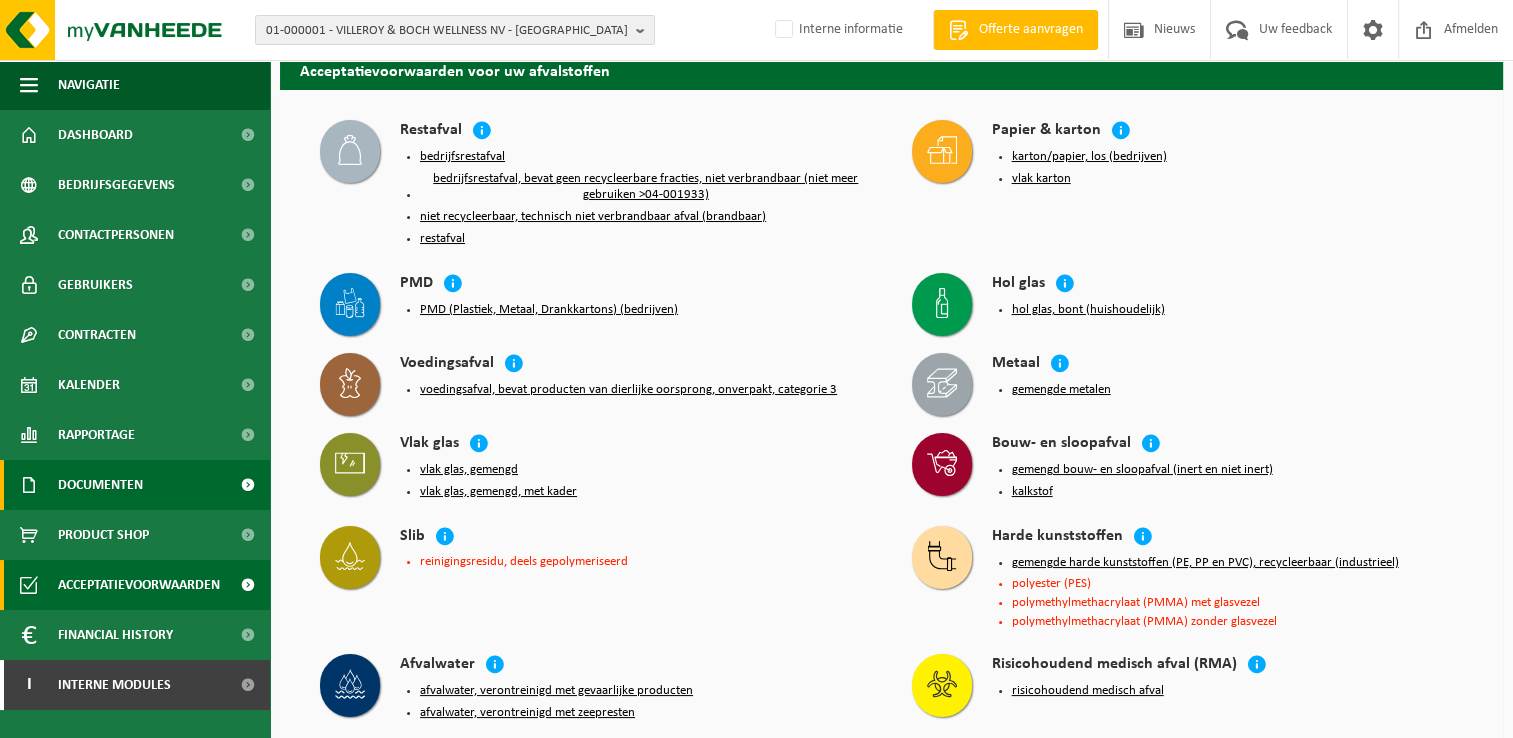scroll, scrollTop: 0, scrollLeft: 0, axis: both 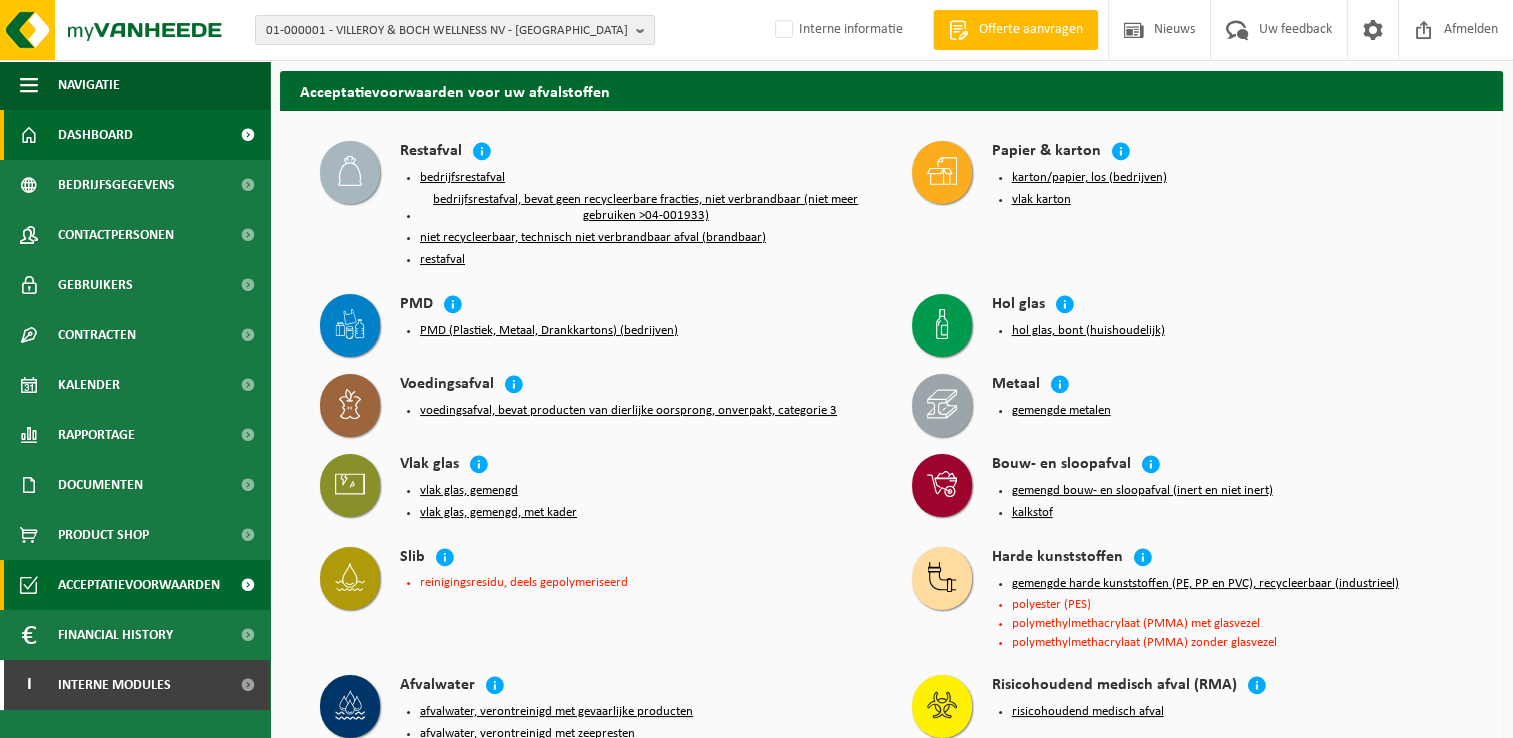 click on "Dashboard" at bounding box center (95, 135) 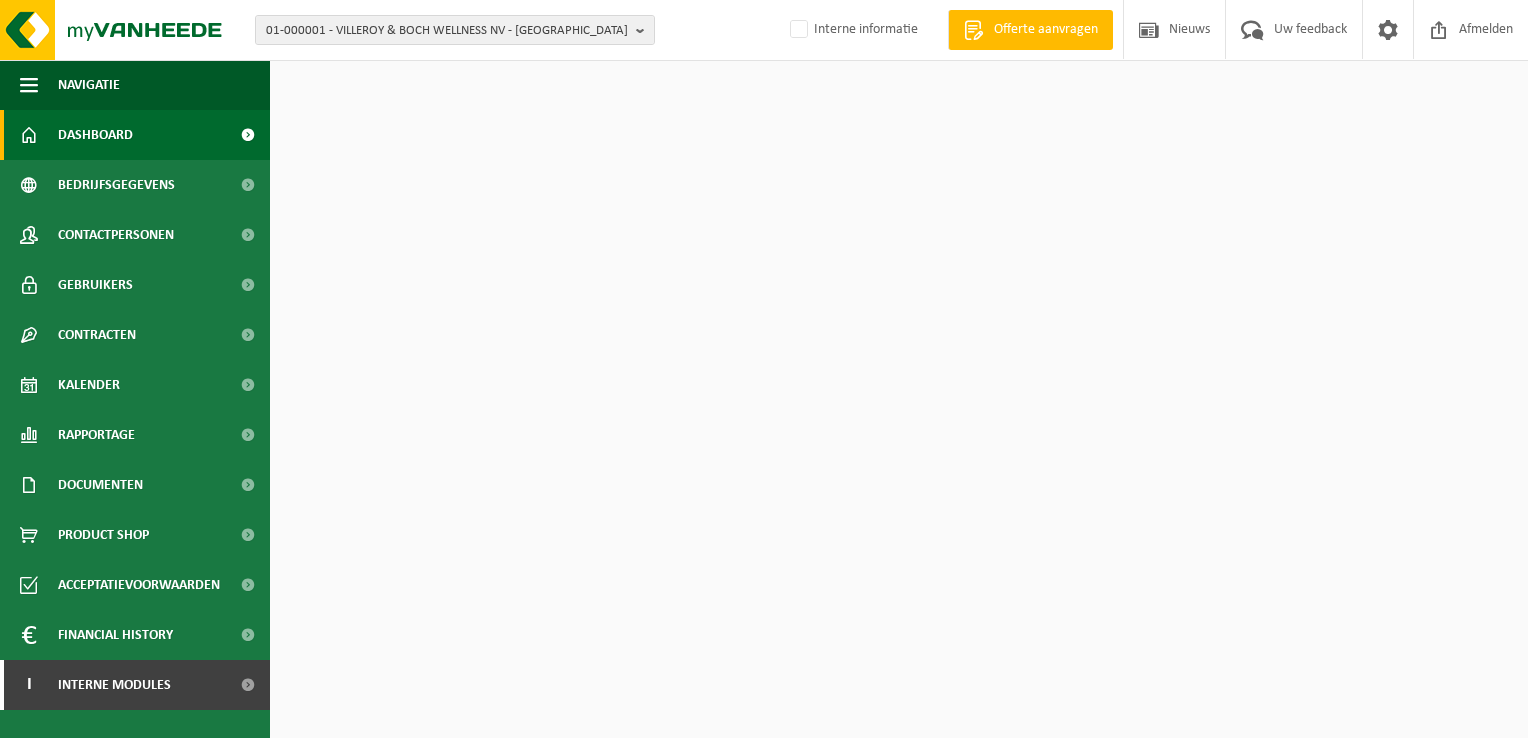 scroll, scrollTop: 0, scrollLeft: 0, axis: both 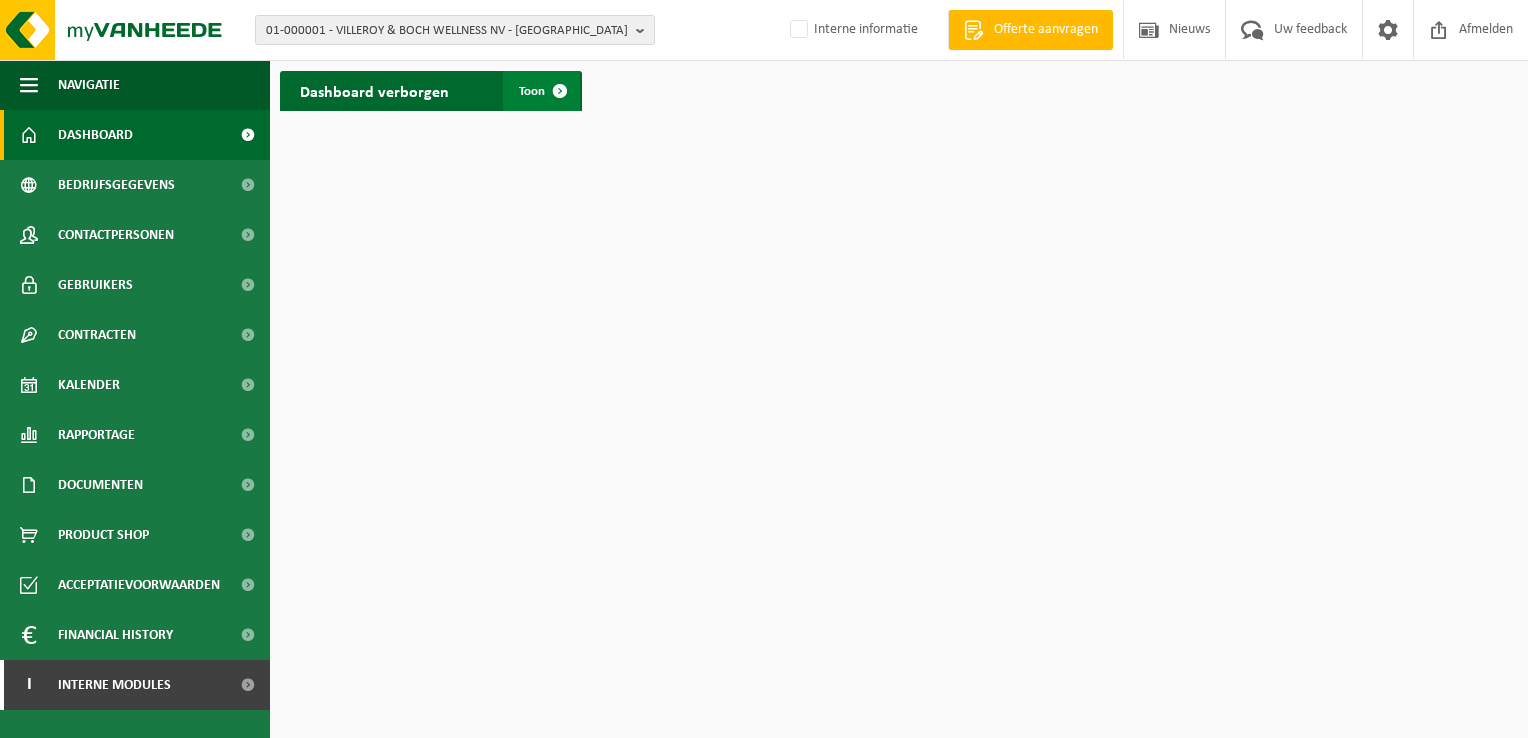click at bounding box center (560, 91) 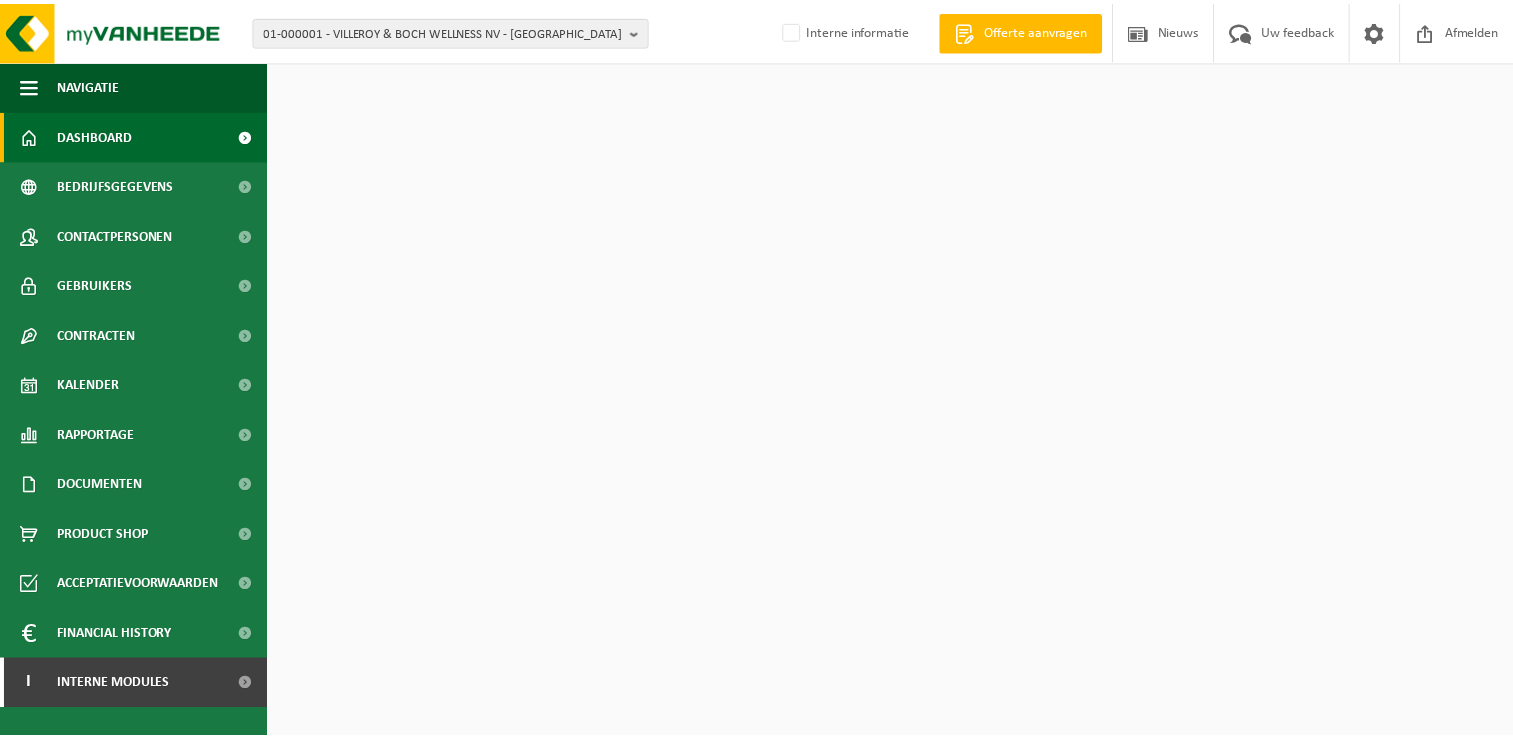 scroll, scrollTop: 0, scrollLeft: 0, axis: both 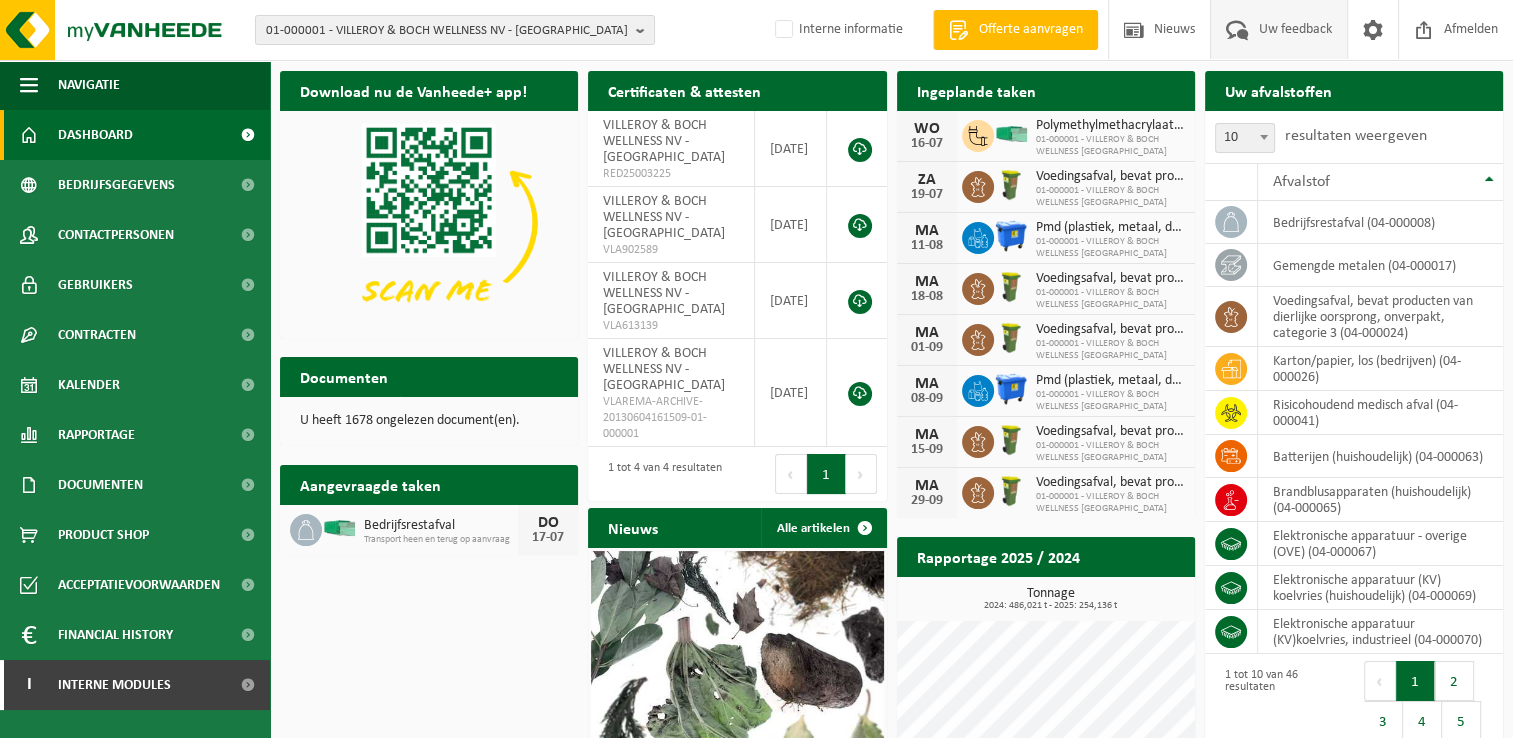 click on "Uw feedback" at bounding box center (1295, 29) 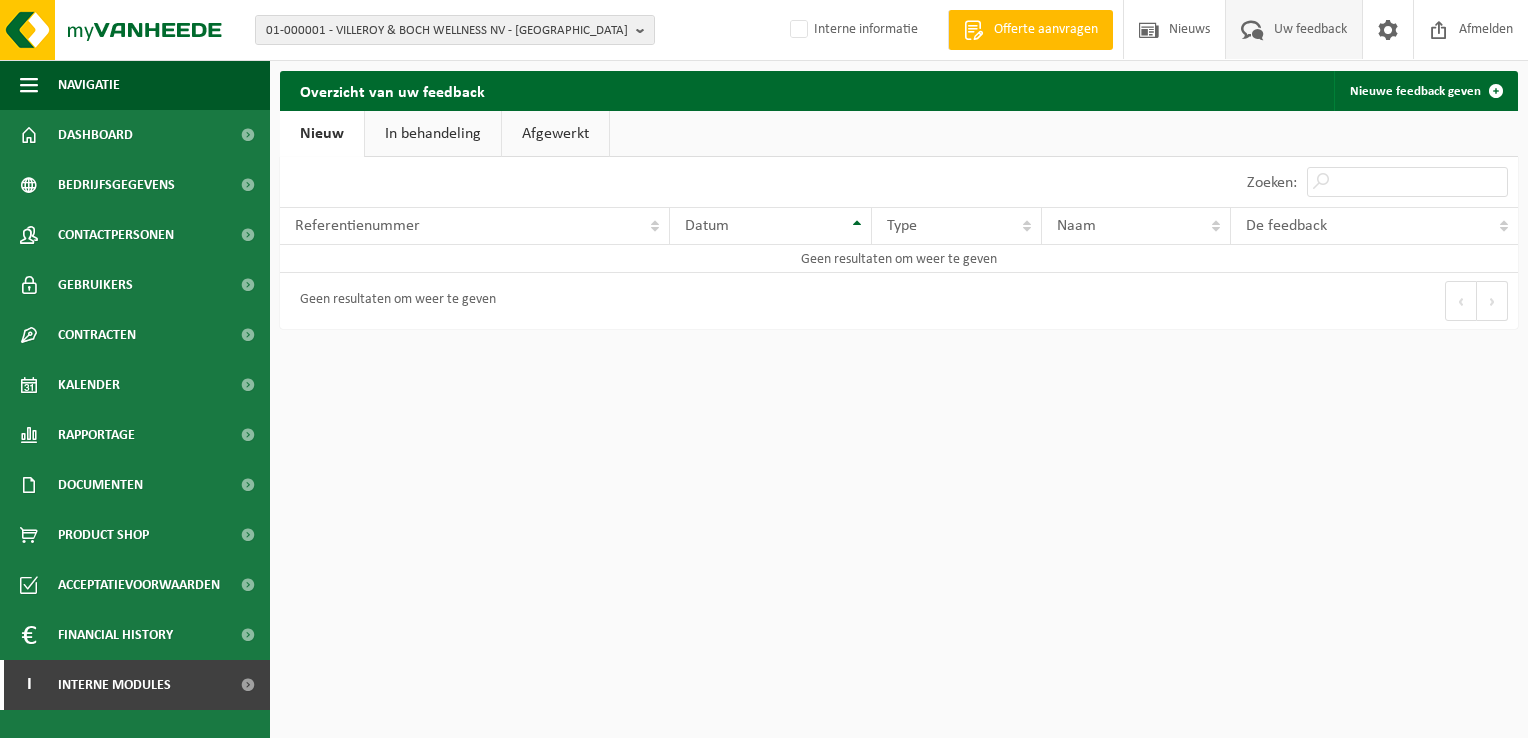 scroll, scrollTop: 0, scrollLeft: 0, axis: both 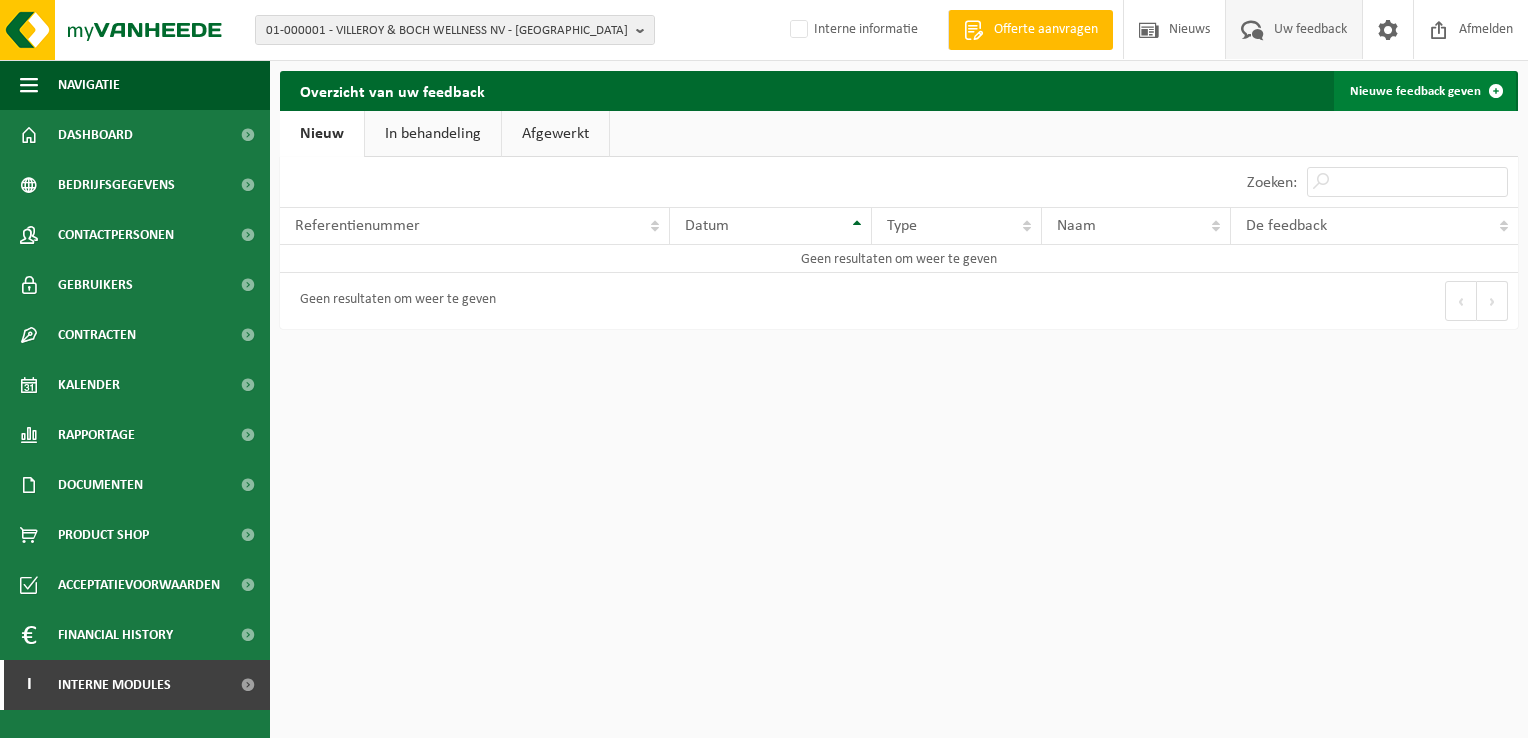 click on "Nieuwe feedback geven" at bounding box center [1425, 91] 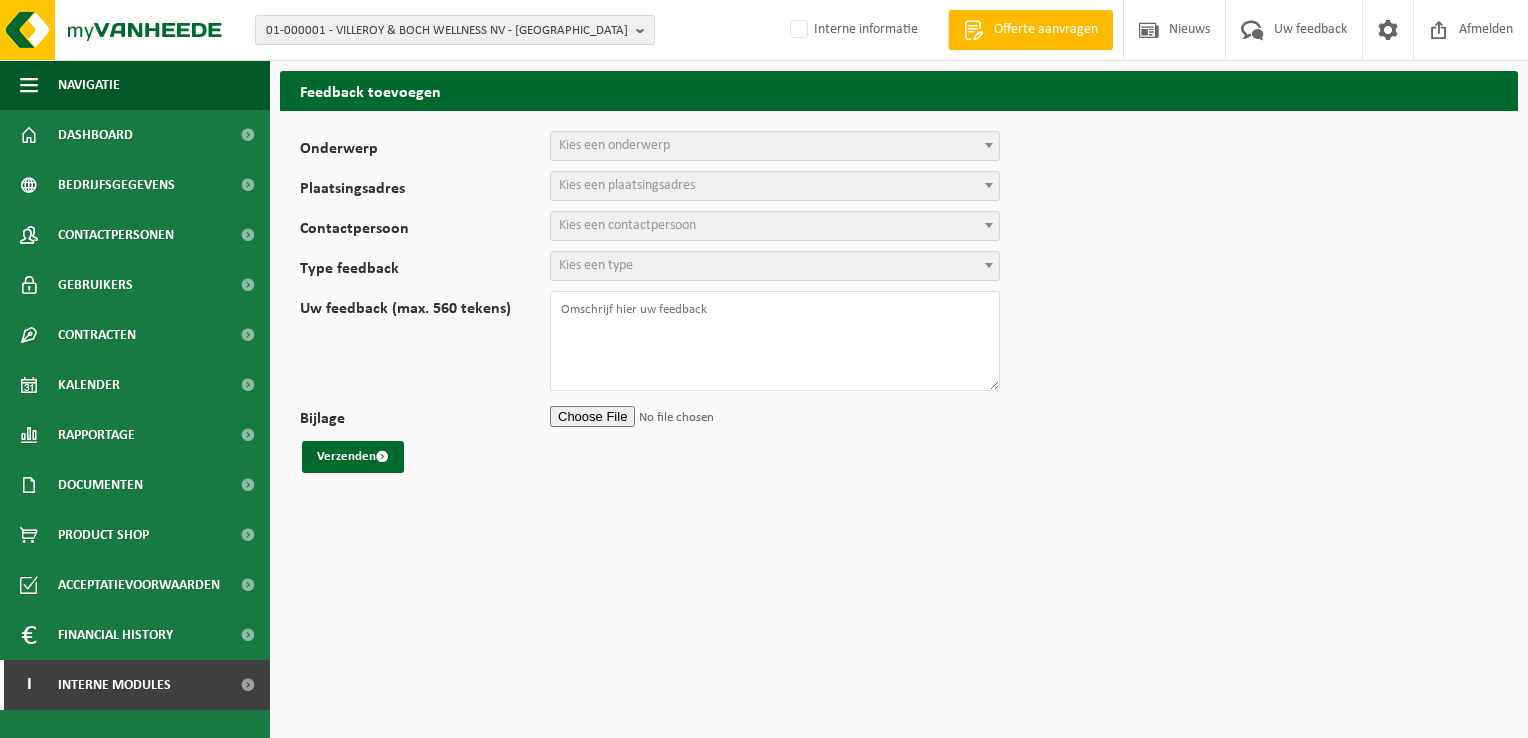 scroll, scrollTop: 0, scrollLeft: 0, axis: both 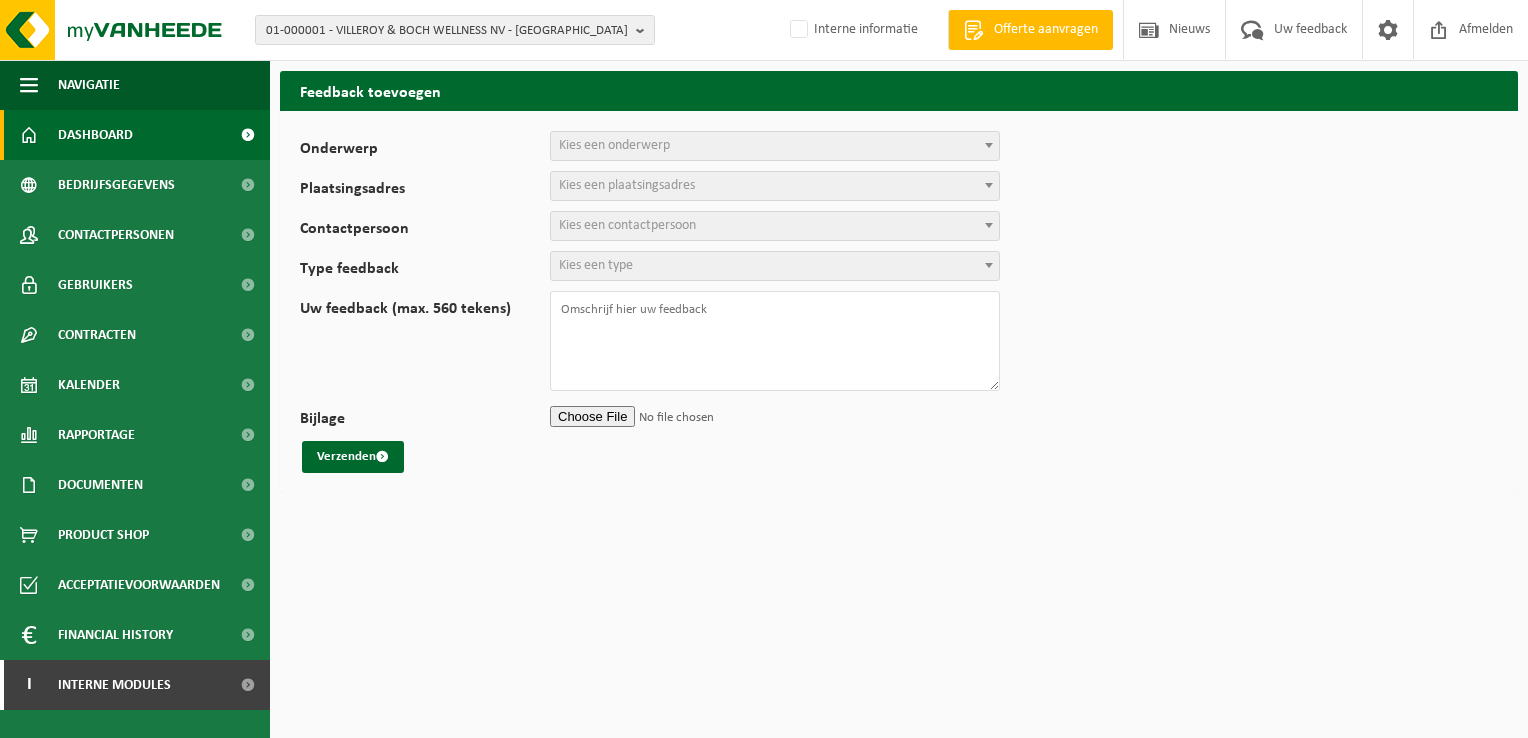 click on "Dashboard" at bounding box center (95, 135) 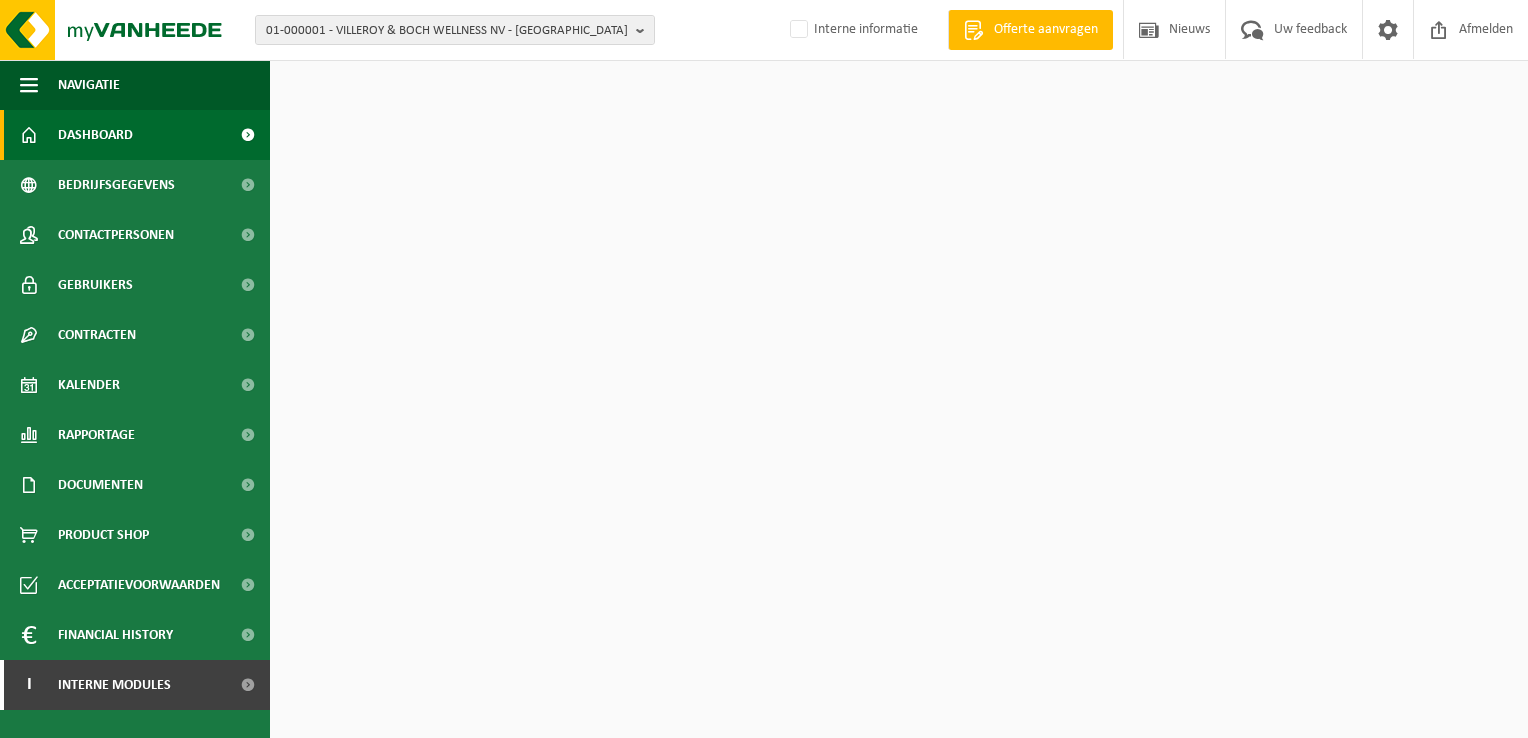 scroll, scrollTop: 0, scrollLeft: 0, axis: both 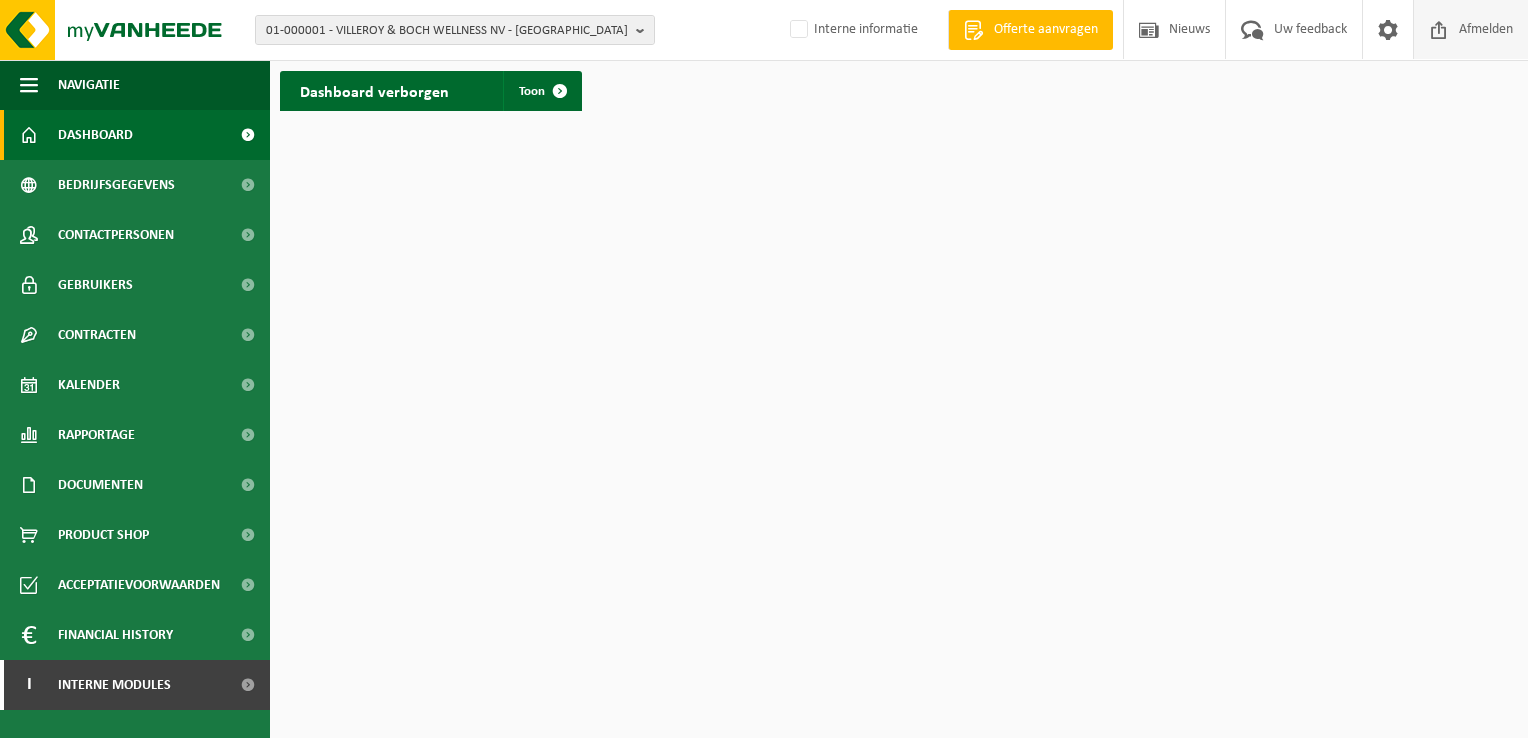 click on "Afmelden" at bounding box center [1486, 29] 